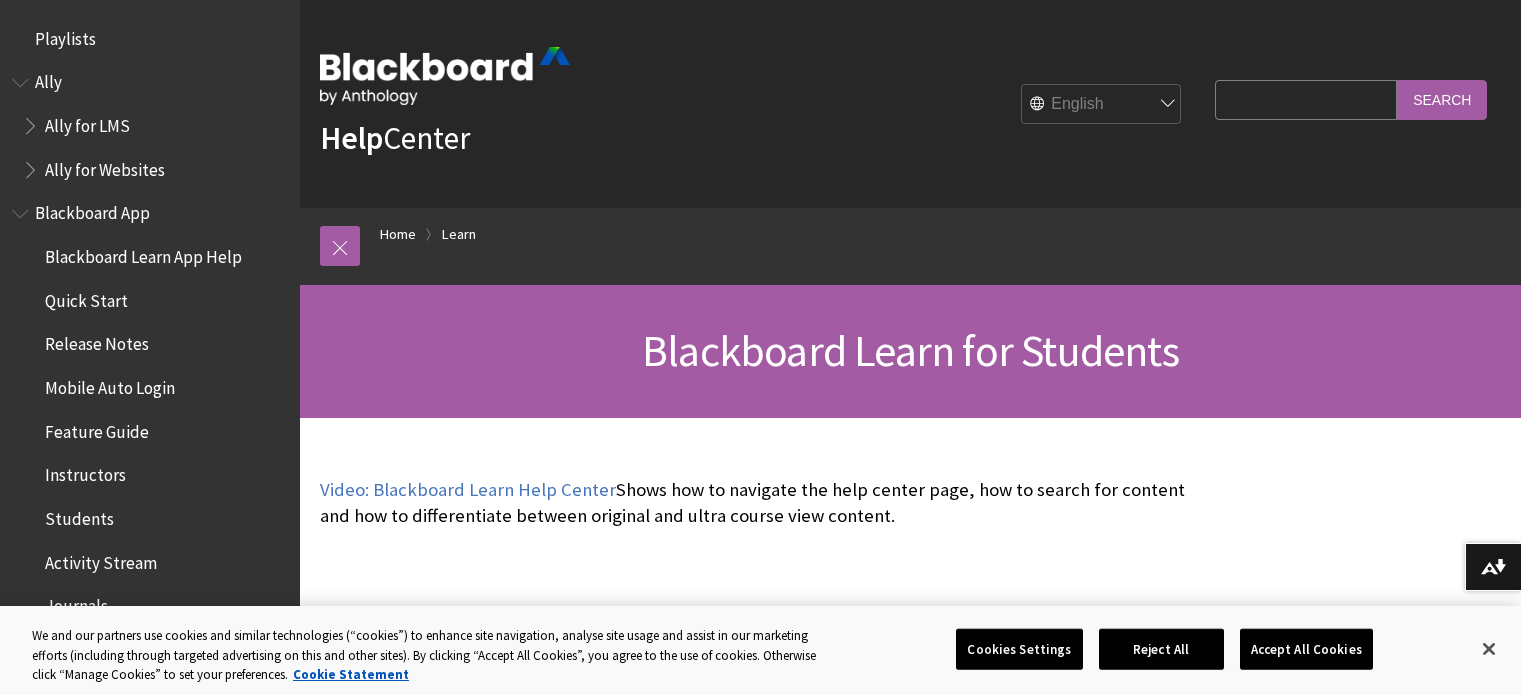 scroll, scrollTop: 0, scrollLeft: 0, axis: both 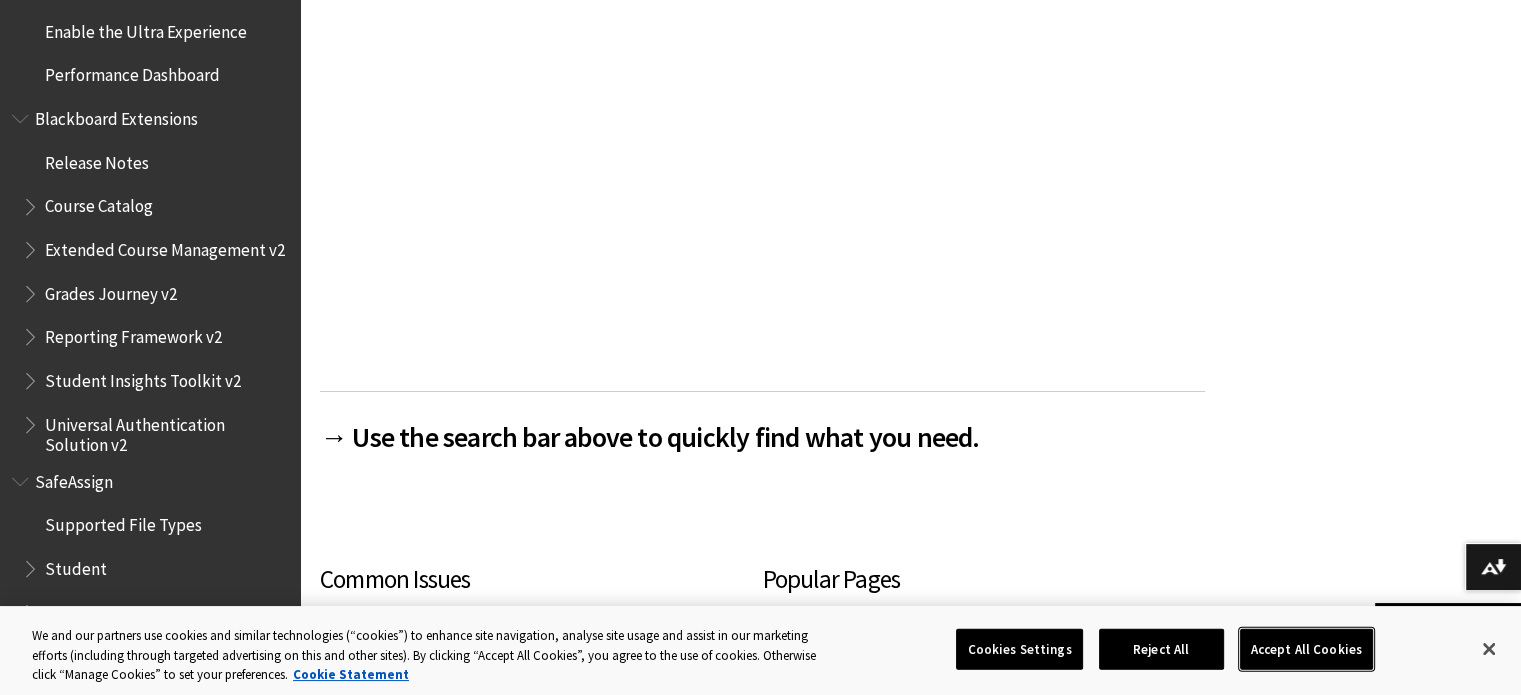 click on "Accept All Cookies" at bounding box center [1306, 649] 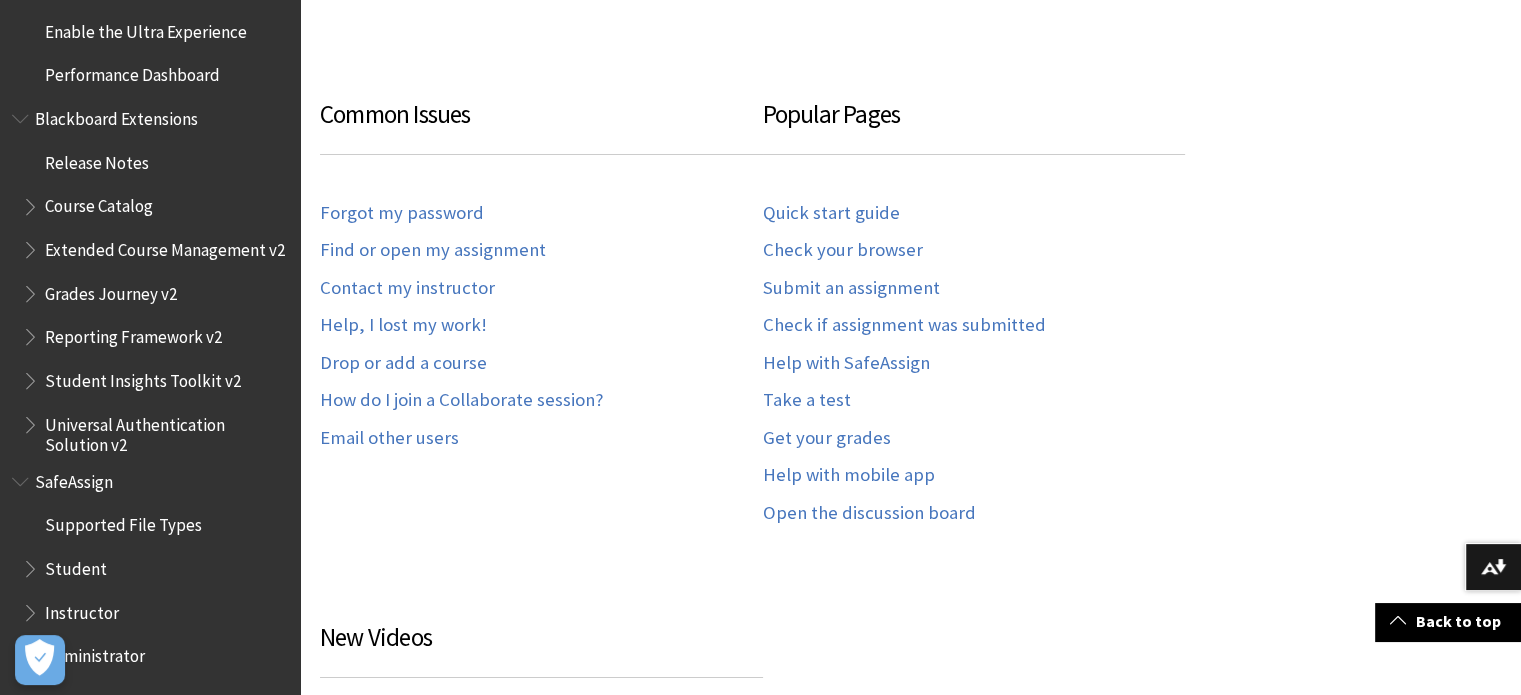 scroll, scrollTop: 1200, scrollLeft: 0, axis: vertical 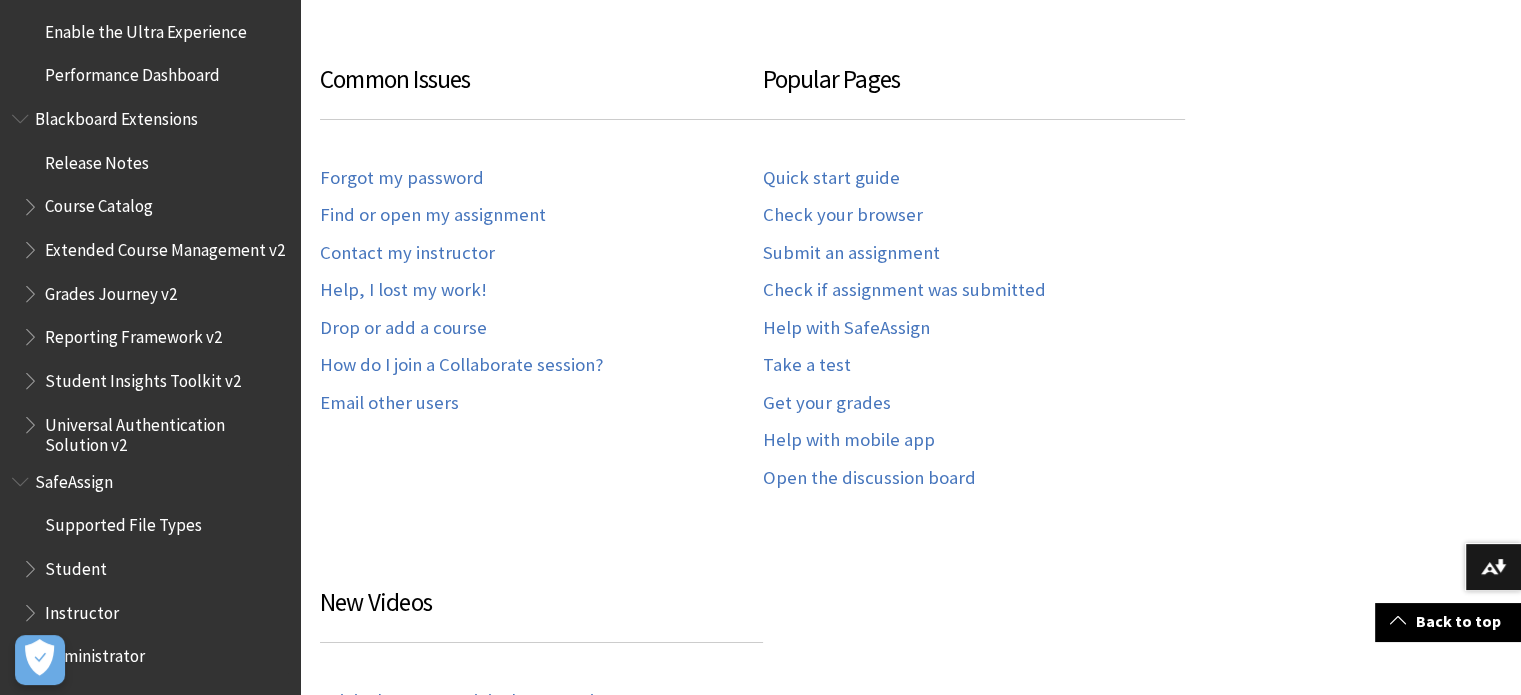 click at bounding box center [32, 564] 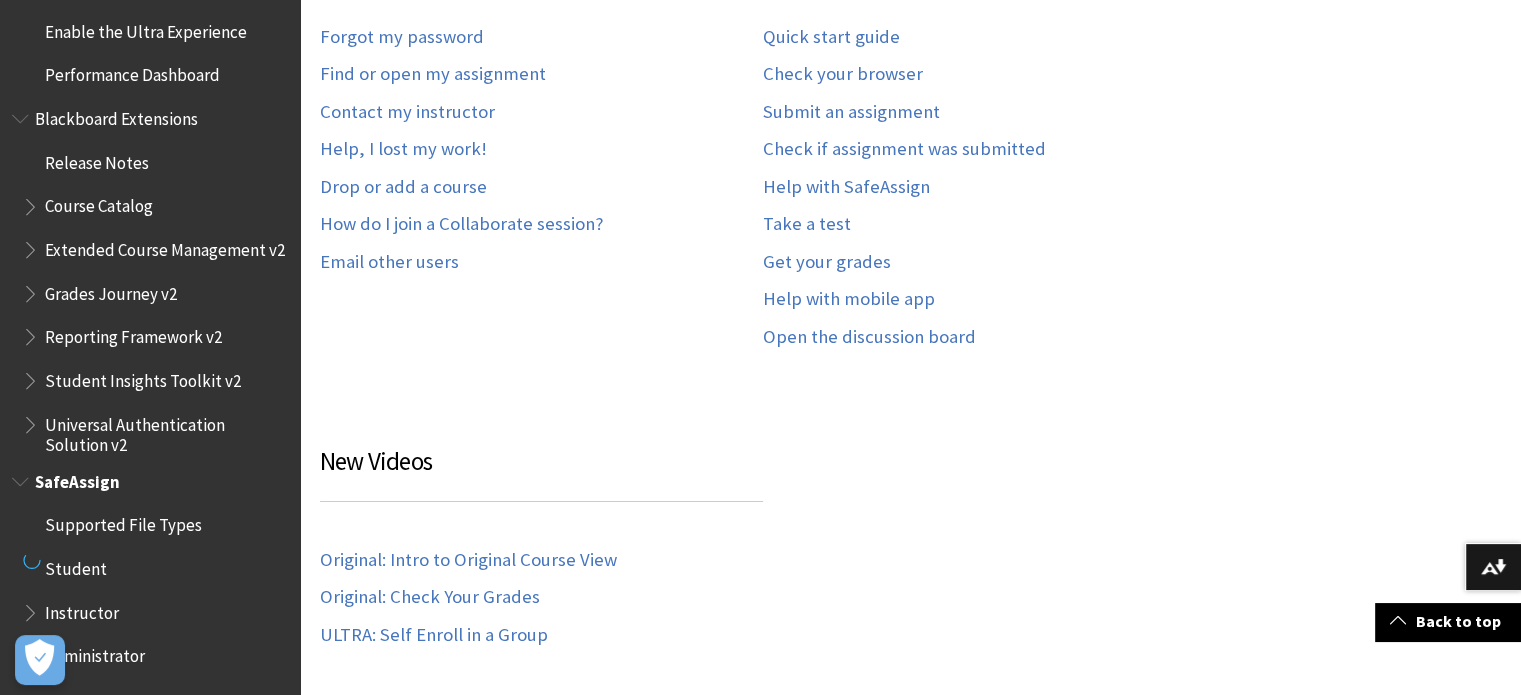 scroll, scrollTop: 1400, scrollLeft: 0, axis: vertical 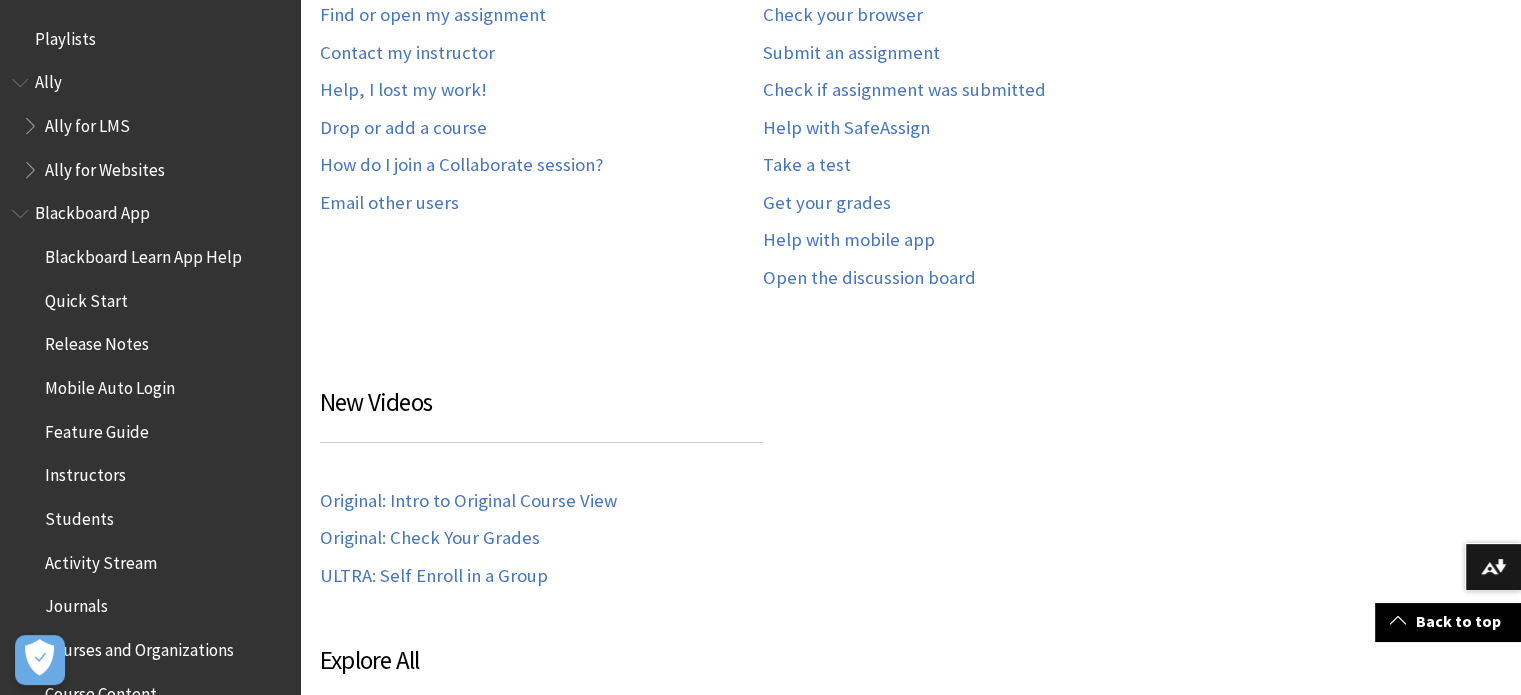 click at bounding box center (32, 121) 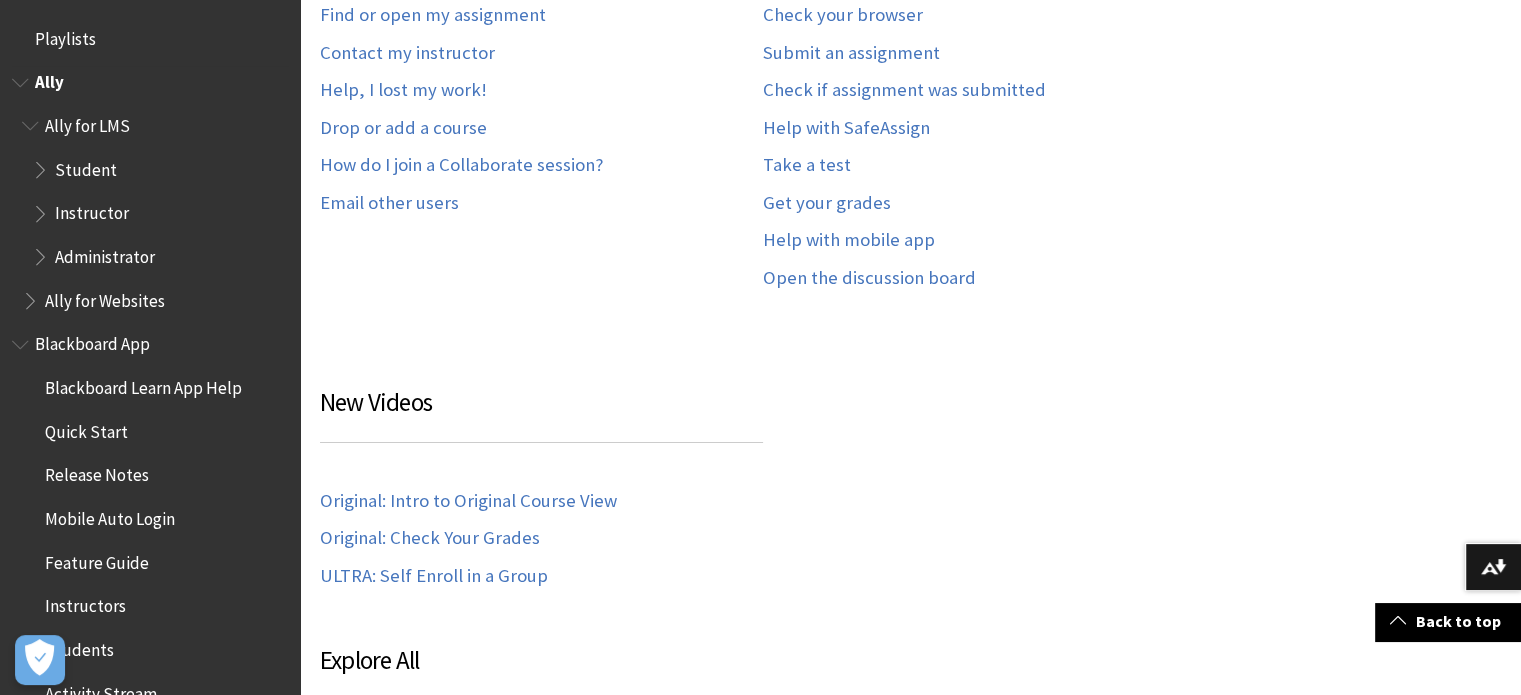 click at bounding box center [32, 121] 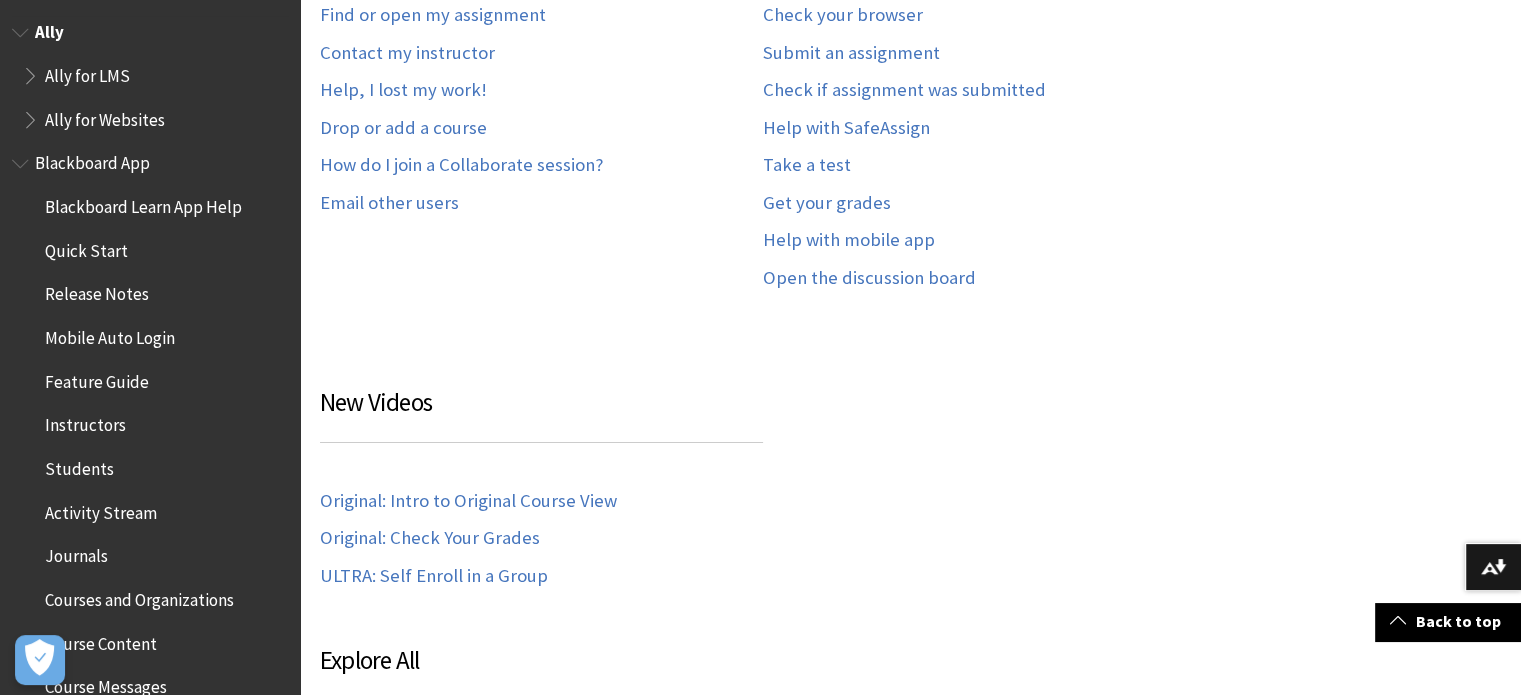scroll, scrollTop: 100, scrollLeft: 0, axis: vertical 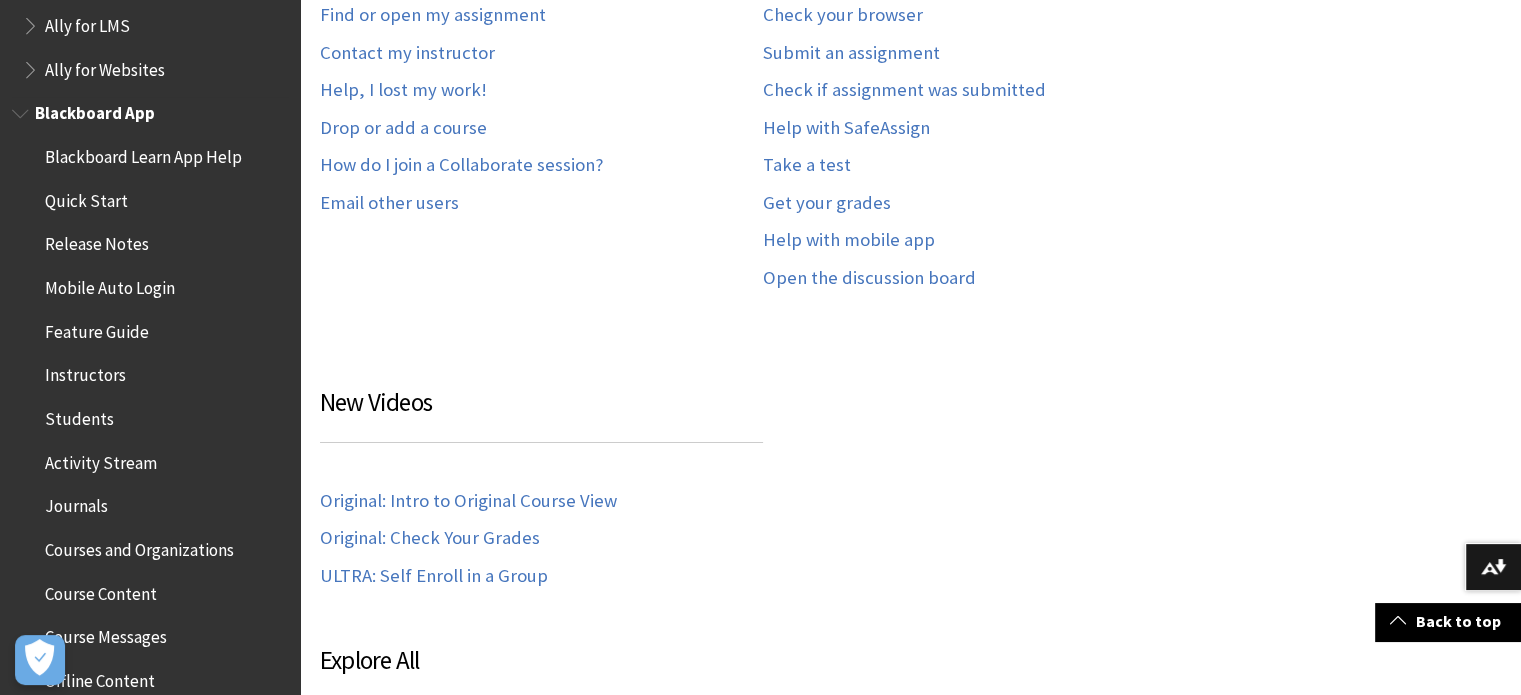 click on "Students" at bounding box center (79, 415) 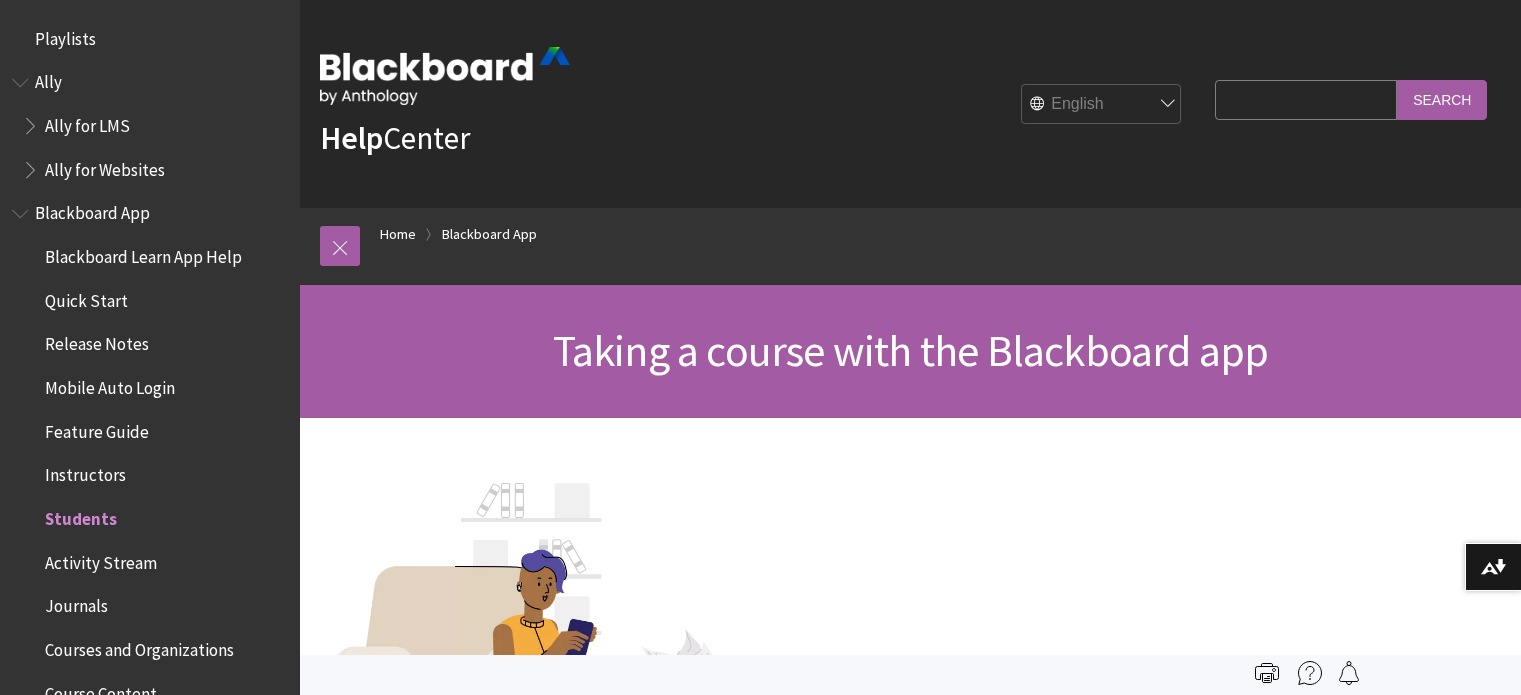 scroll, scrollTop: 0, scrollLeft: 0, axis: both 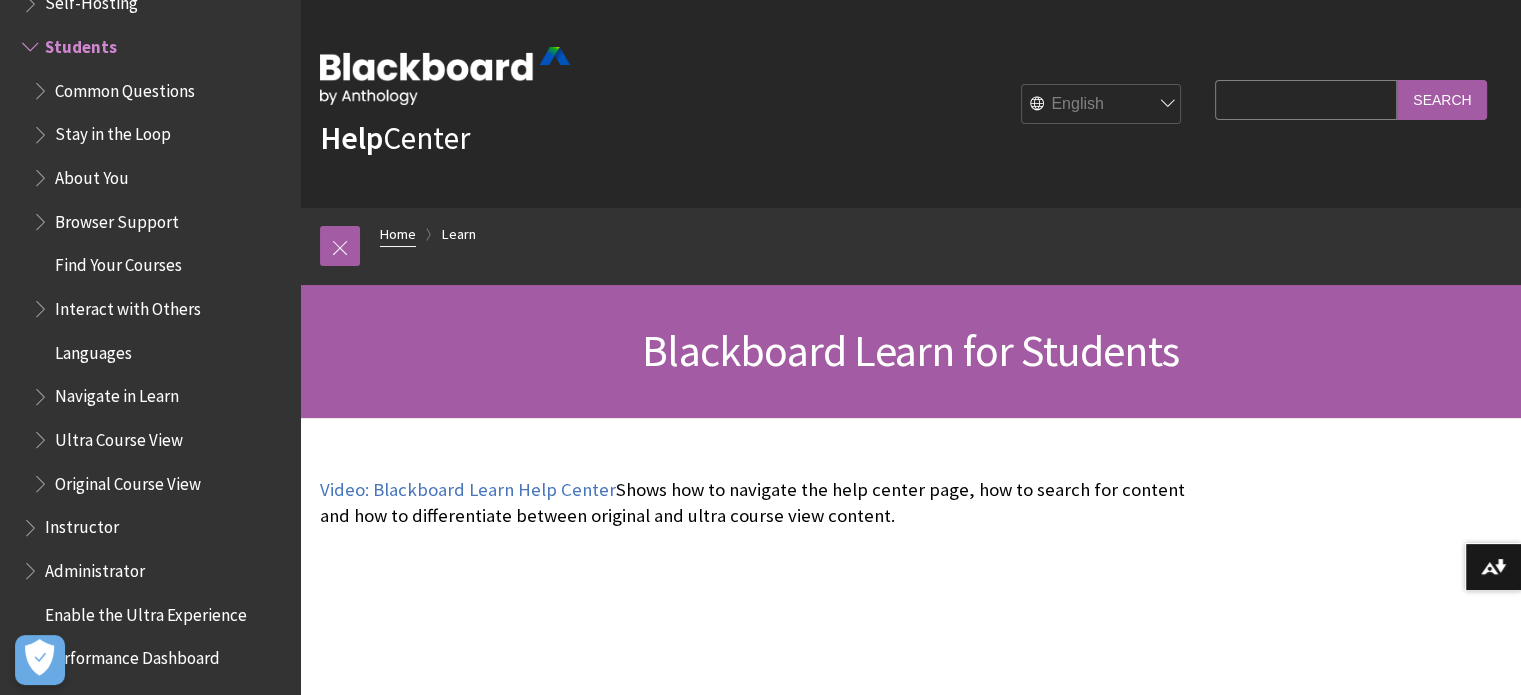 click on "Home" at bounding box center (398, 234) 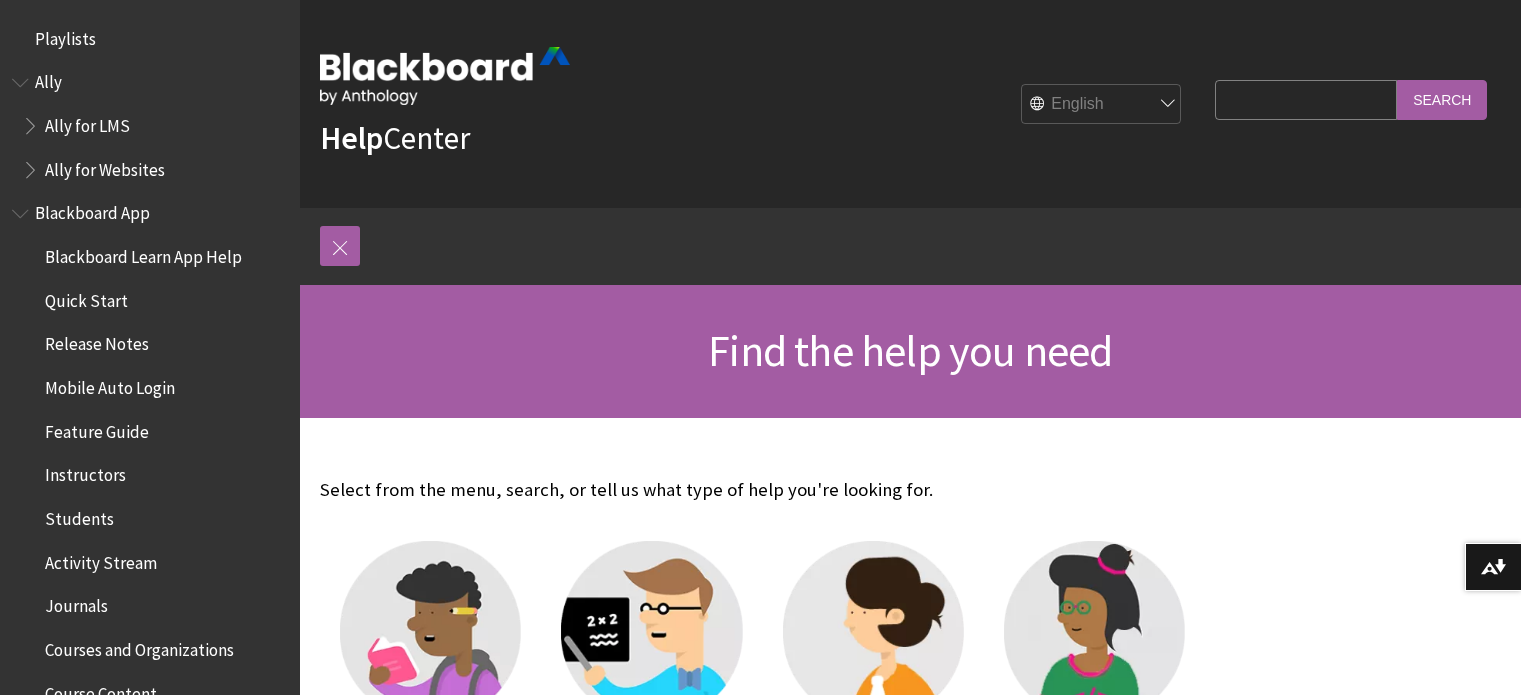 scroll, scrollTop: 0, scrollLeft: 0, axis: both 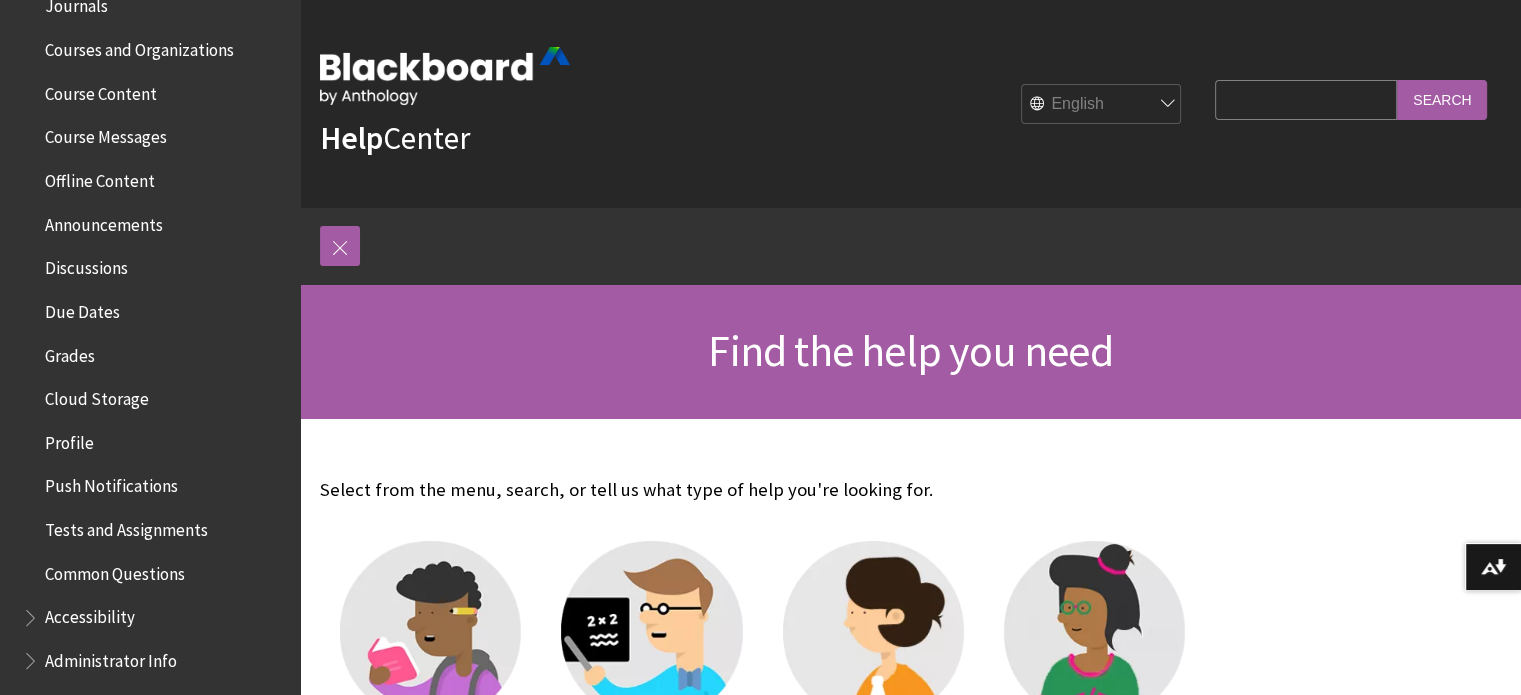 click on "Profile" at bounding box center (69, 439) 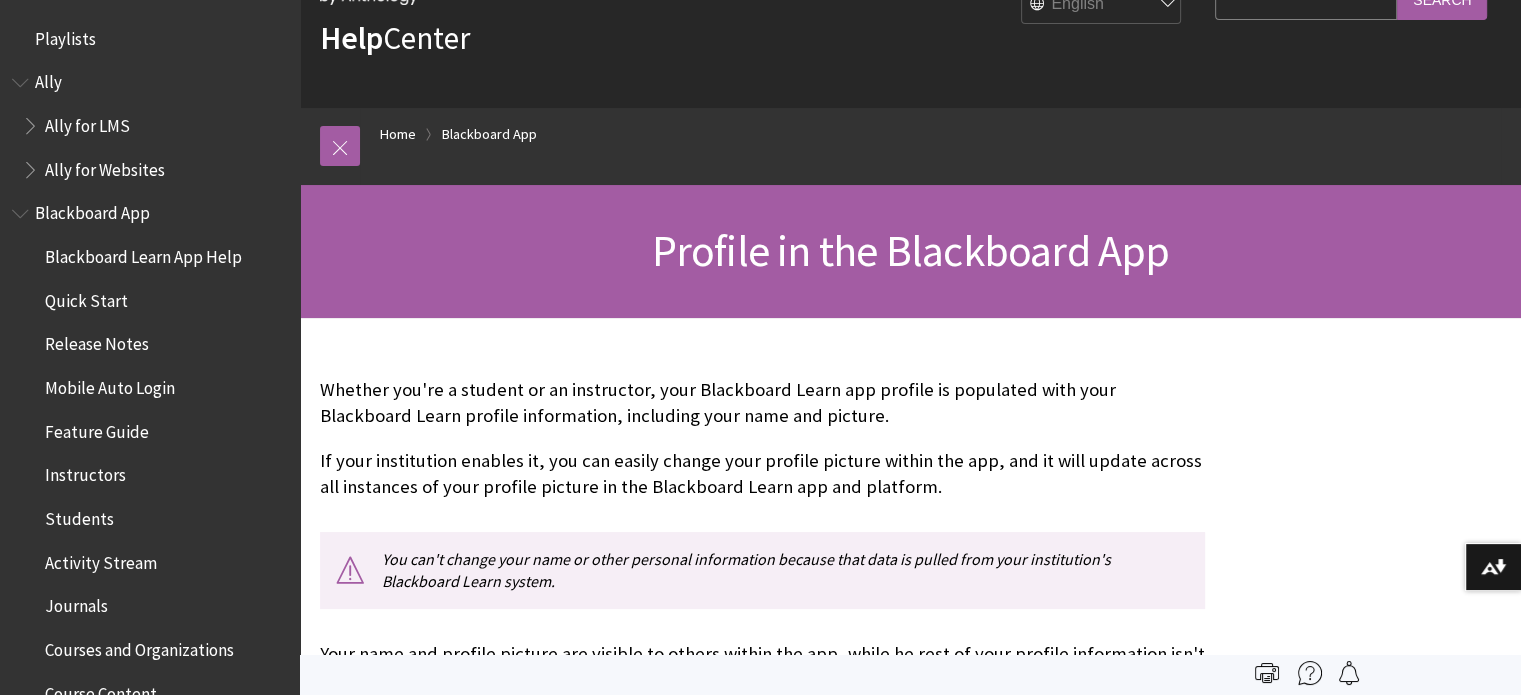 scroll, scrollTop: 100, scrollLeft: 0, axis: vertical 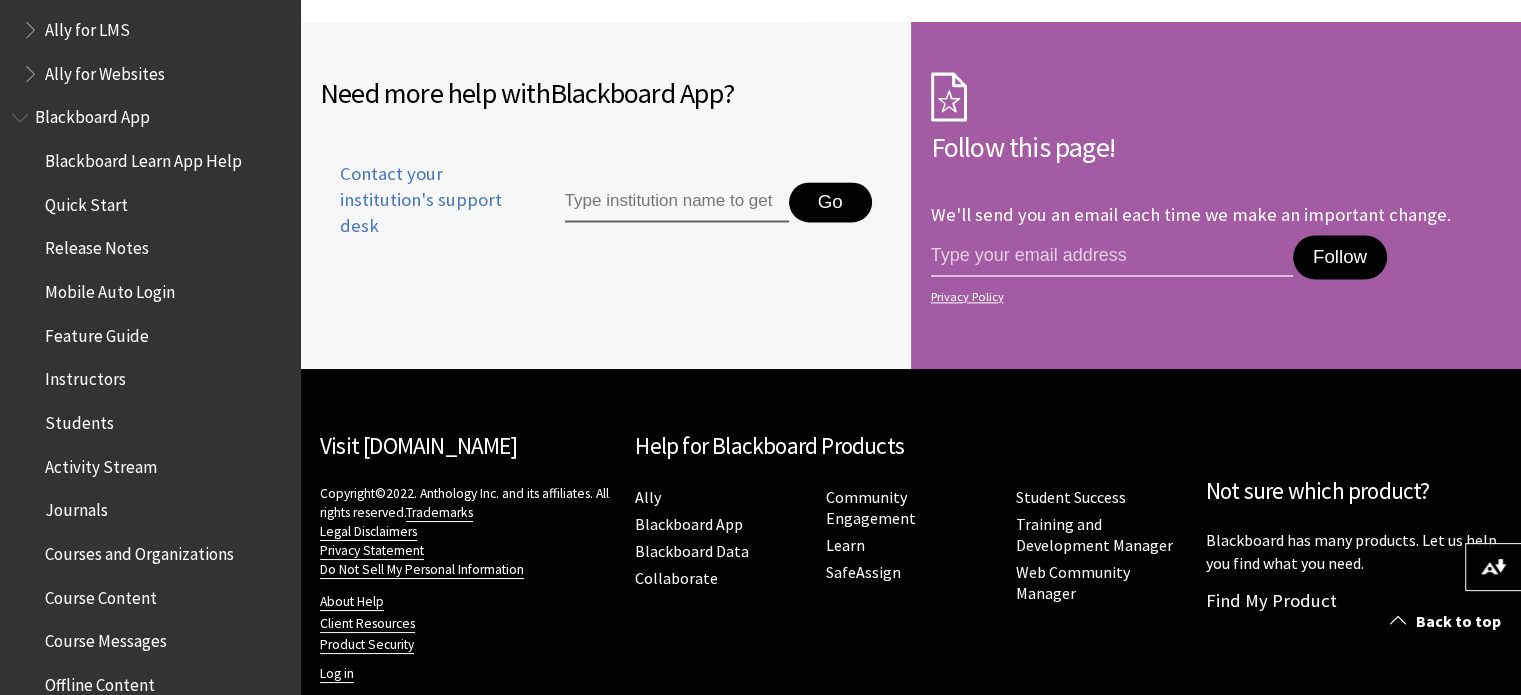 click on "Blackboard Learn App Help" at bounding box center (143, 157) 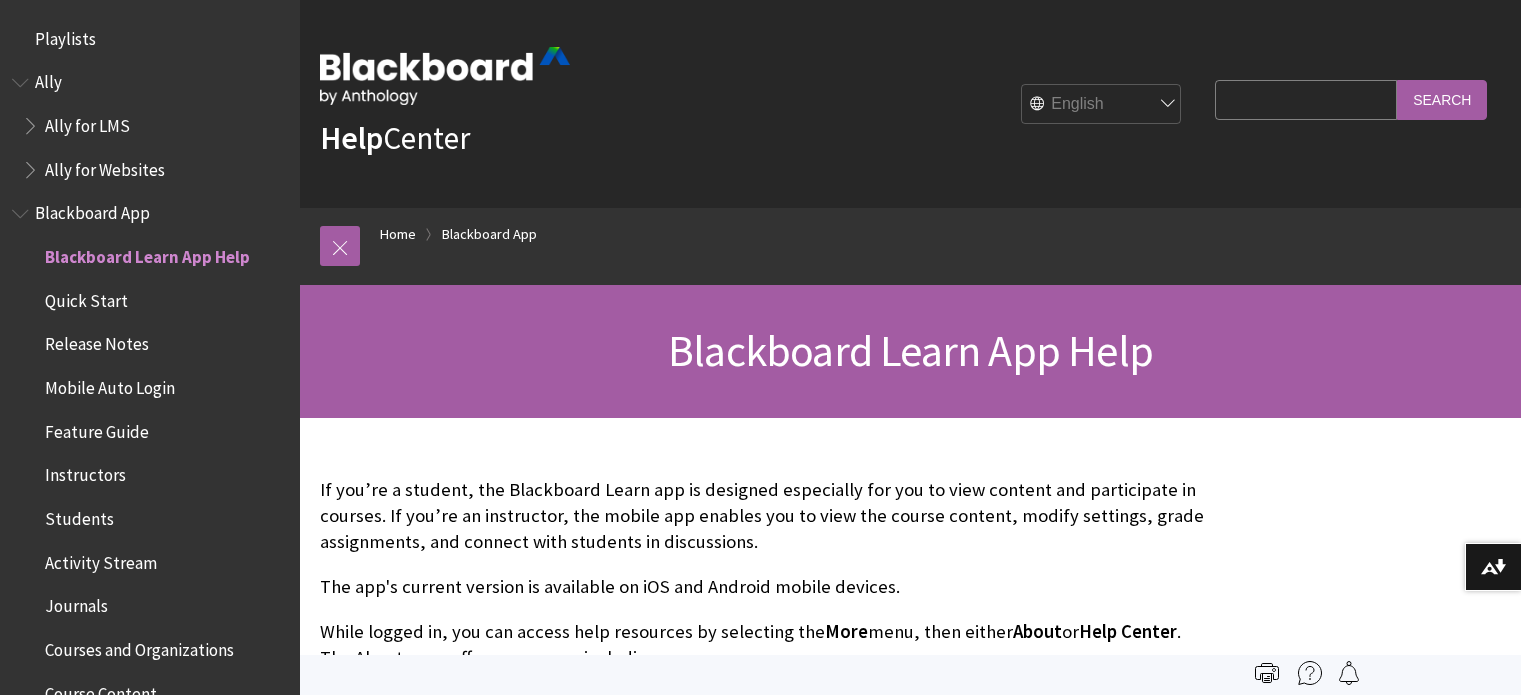 scroll, scrollTop: 0, scrollLeft: 0, axis: both 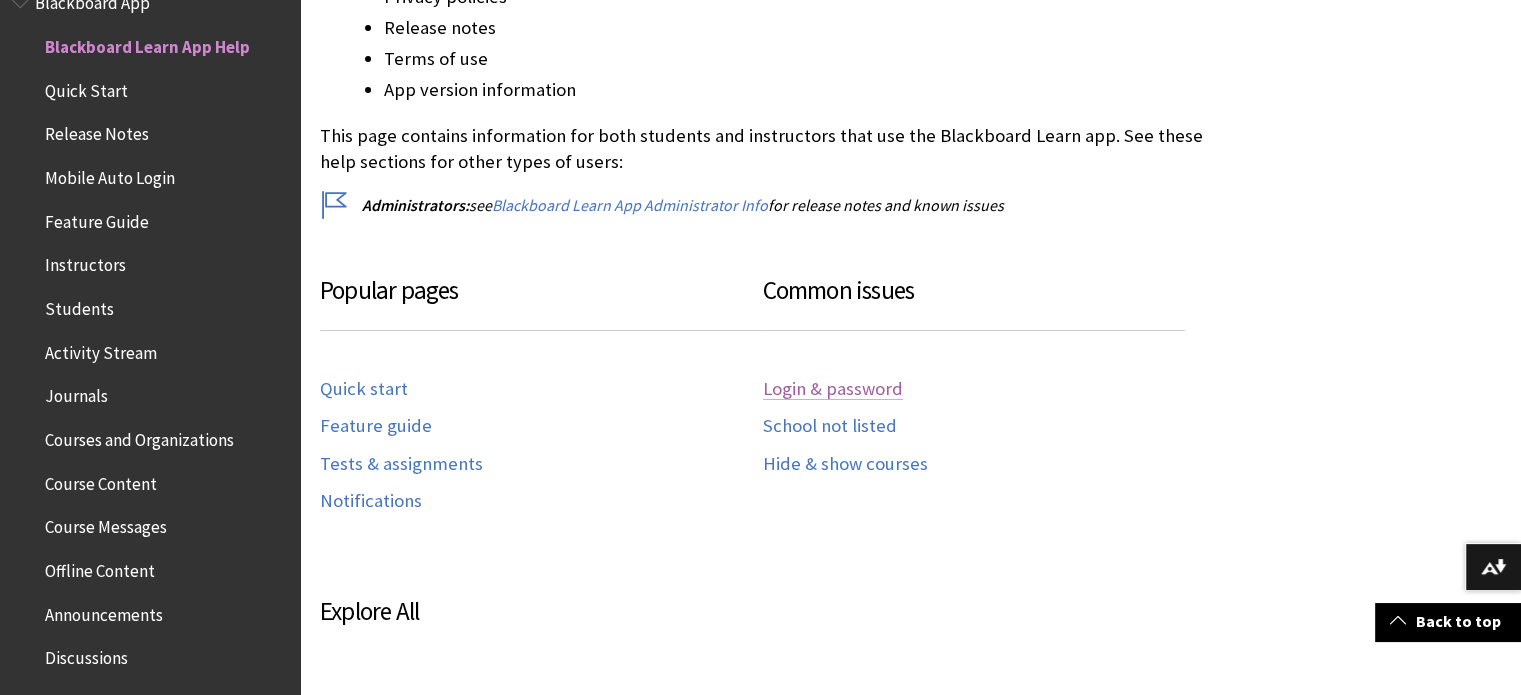 click on "Login & password" at bounding box center [833, 389] 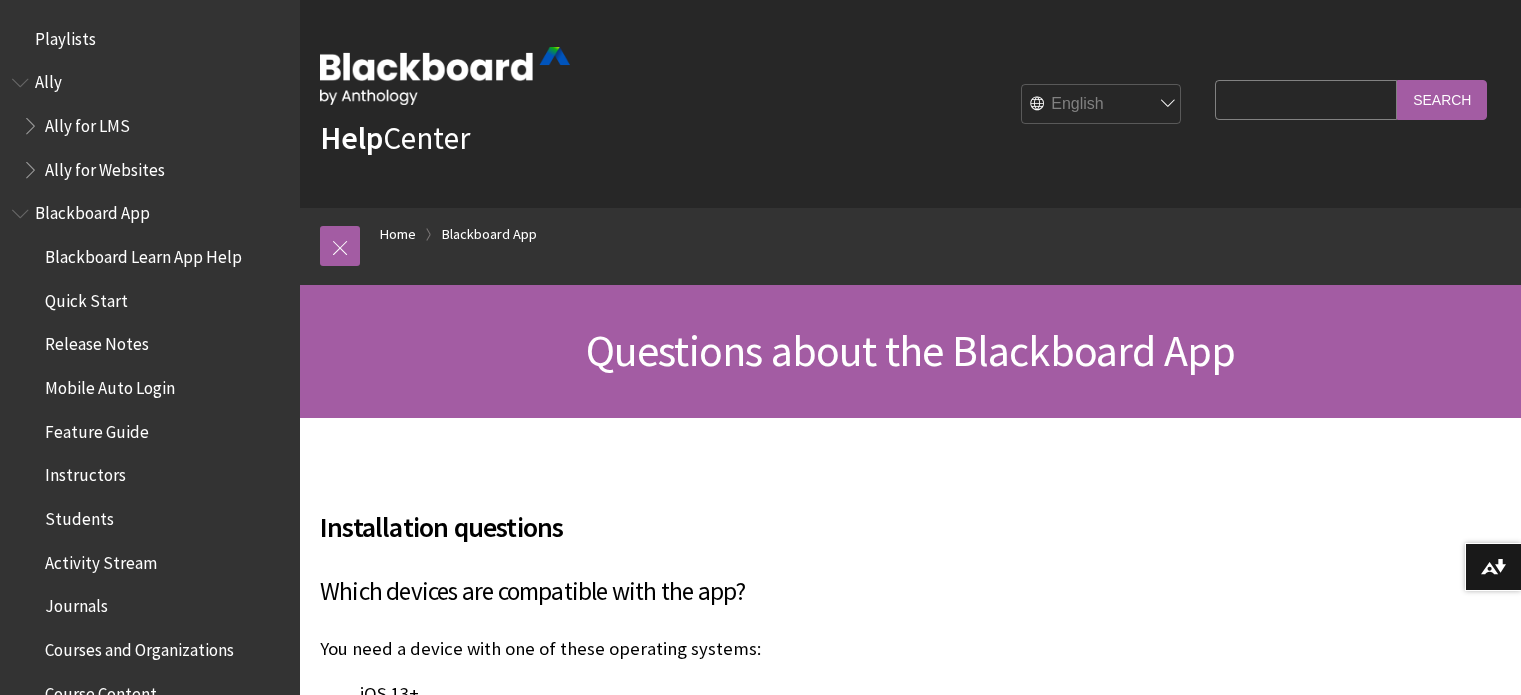 scroll, scrollTop: 1148, scrollLeft: 0, axis: vertical 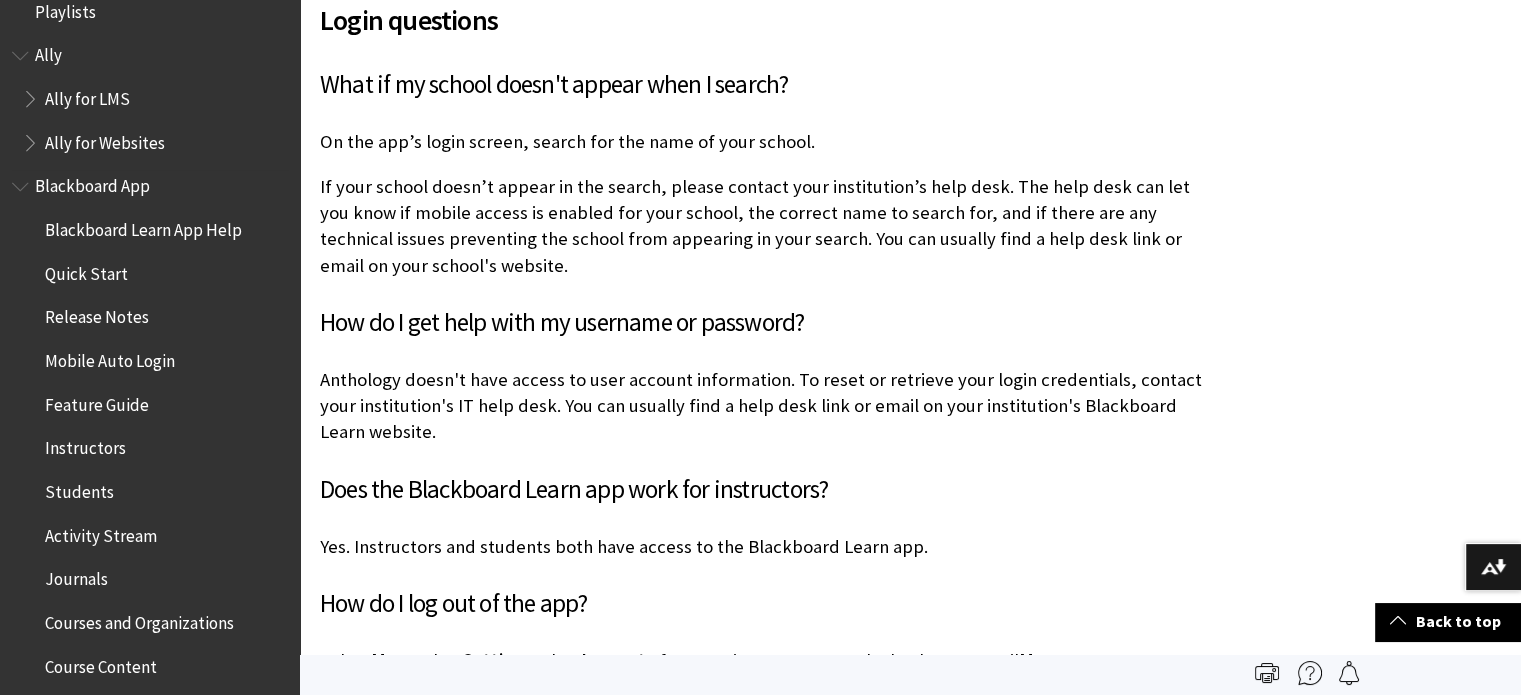 click on "Blackboard App" at bounding box center [150, 187] 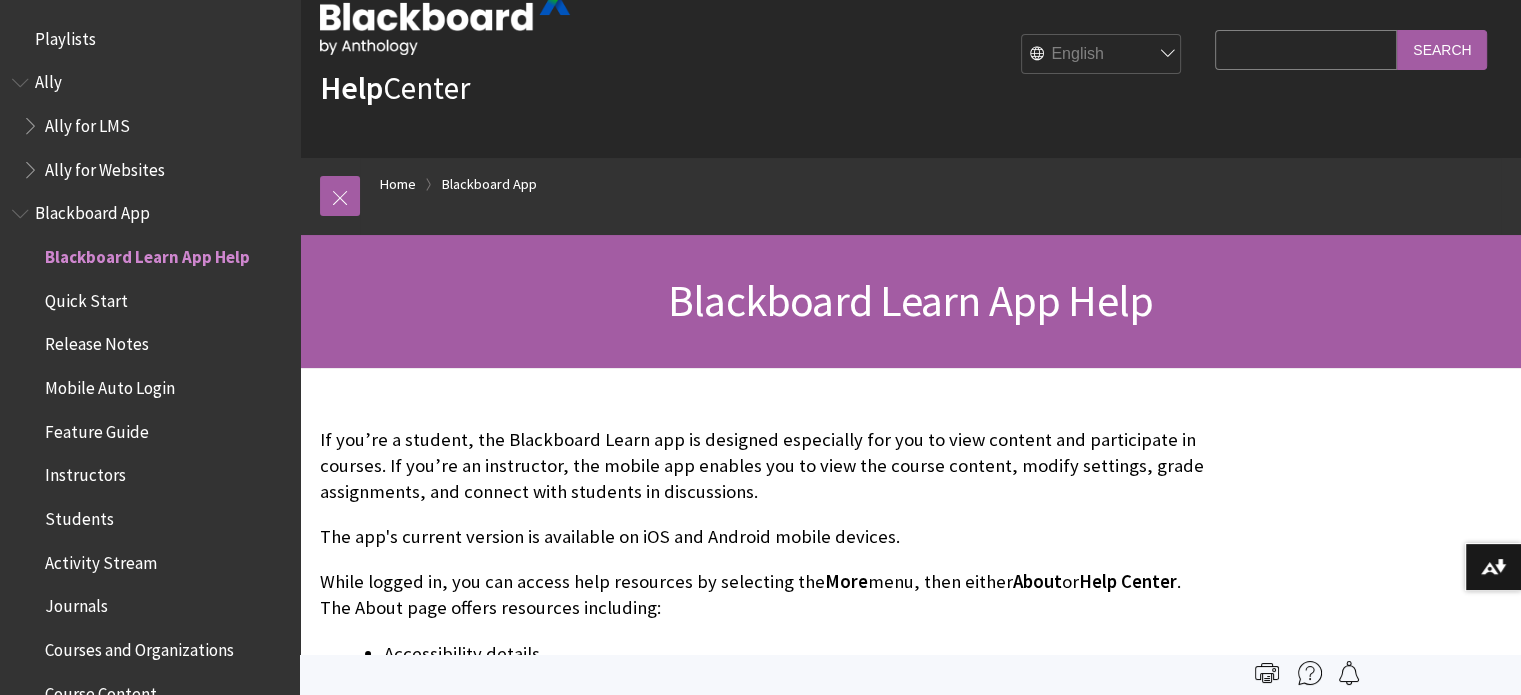 scroll, scrollTop: 200, scrollLeft: 0, axis: vertical 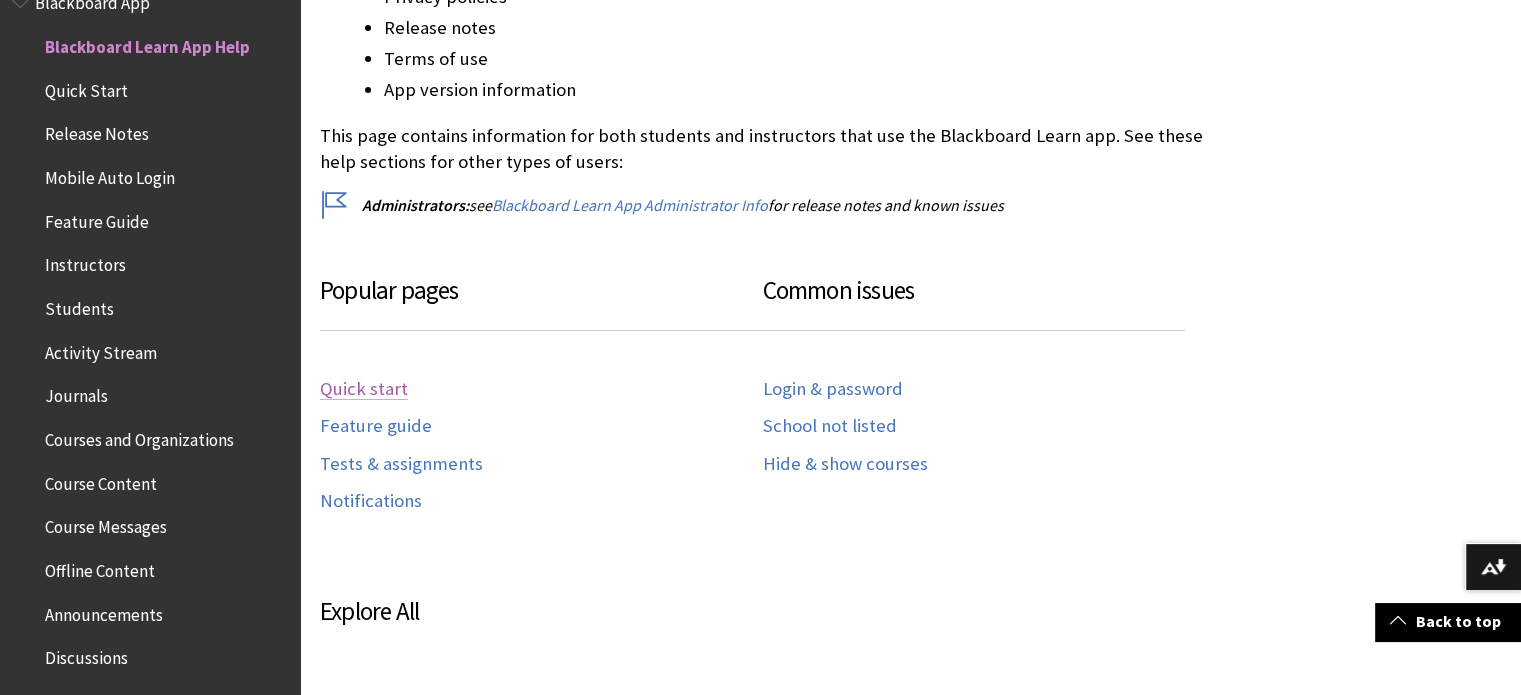 click on "Quick start" at bounding box center [364, 389] 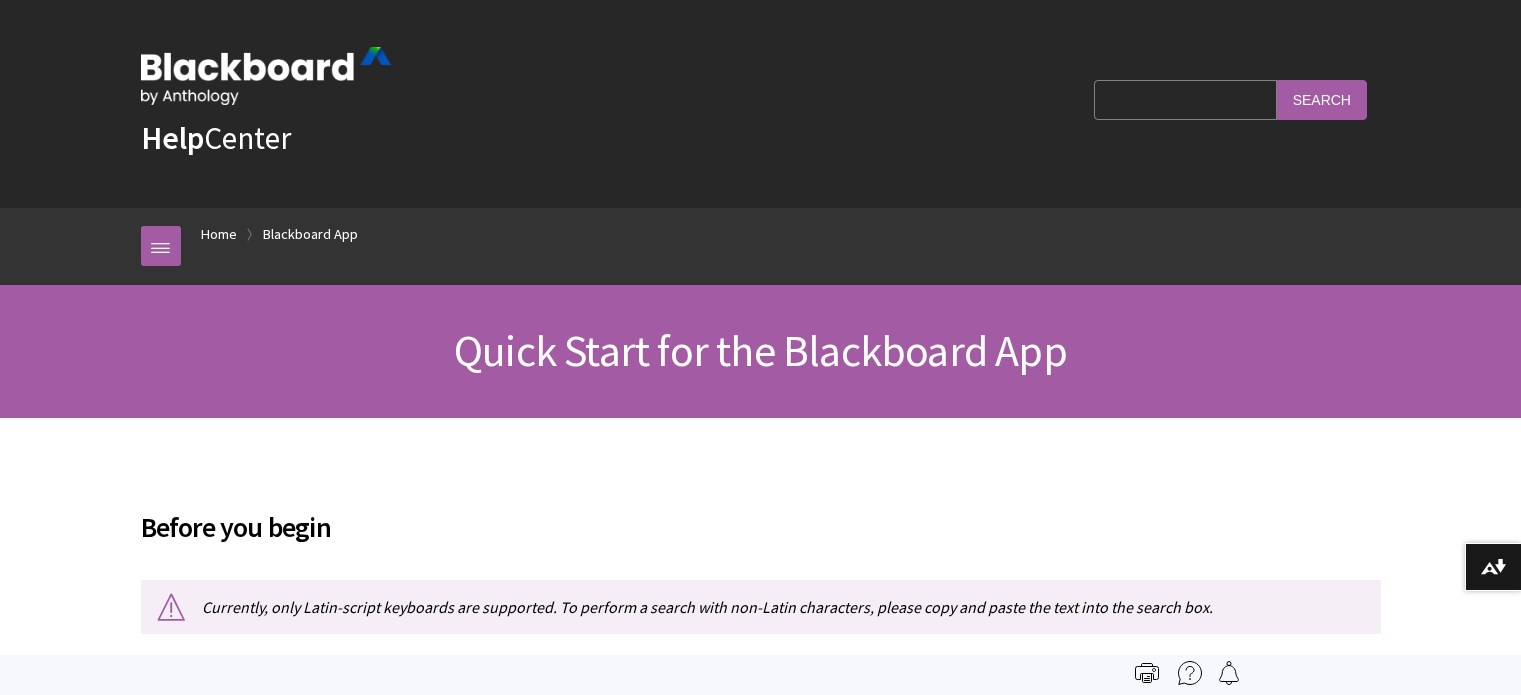 scroll, scrollTop: 400, scrollLeft: 0, axis: vertical 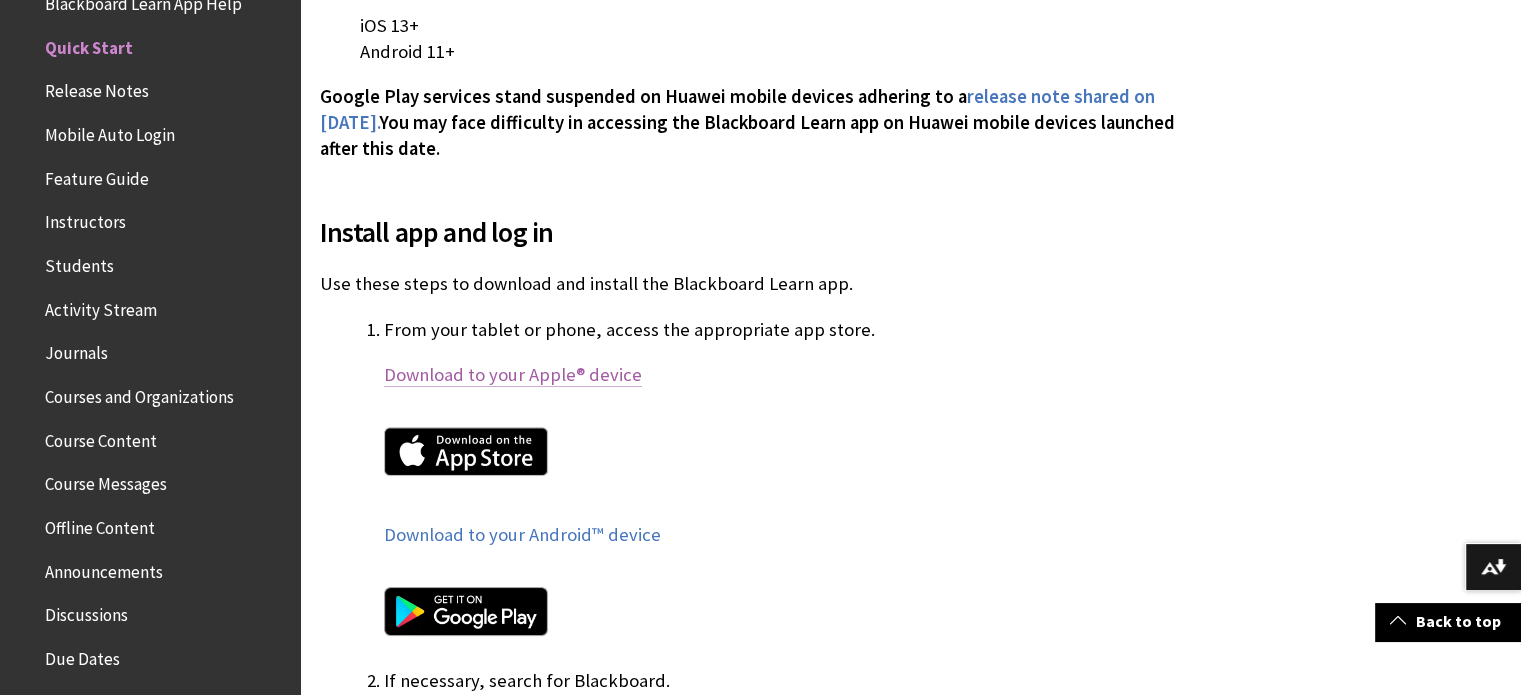 click on "Download to your Apple® device" at bounding box center [513, 375] 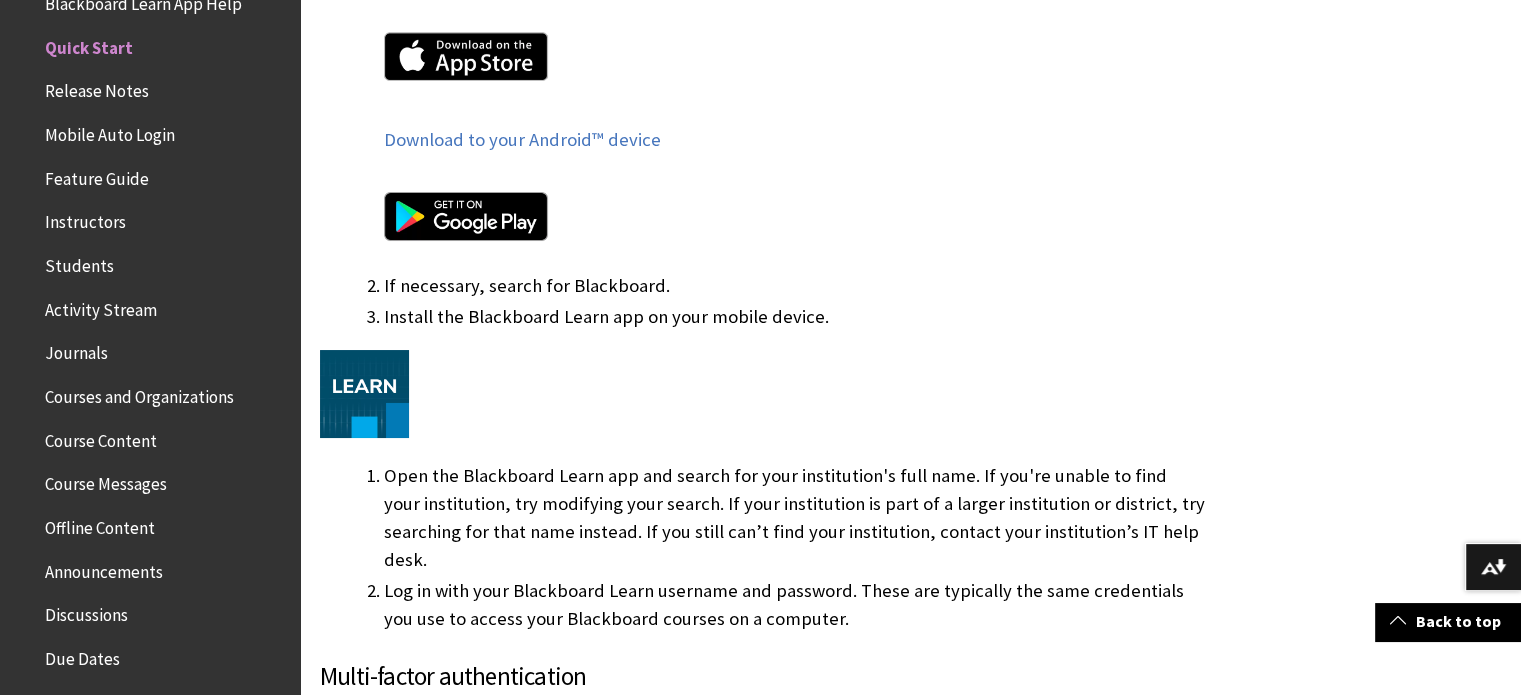 scroll, scrollTop: 1300, scrollLeft: 0, axis: vertical 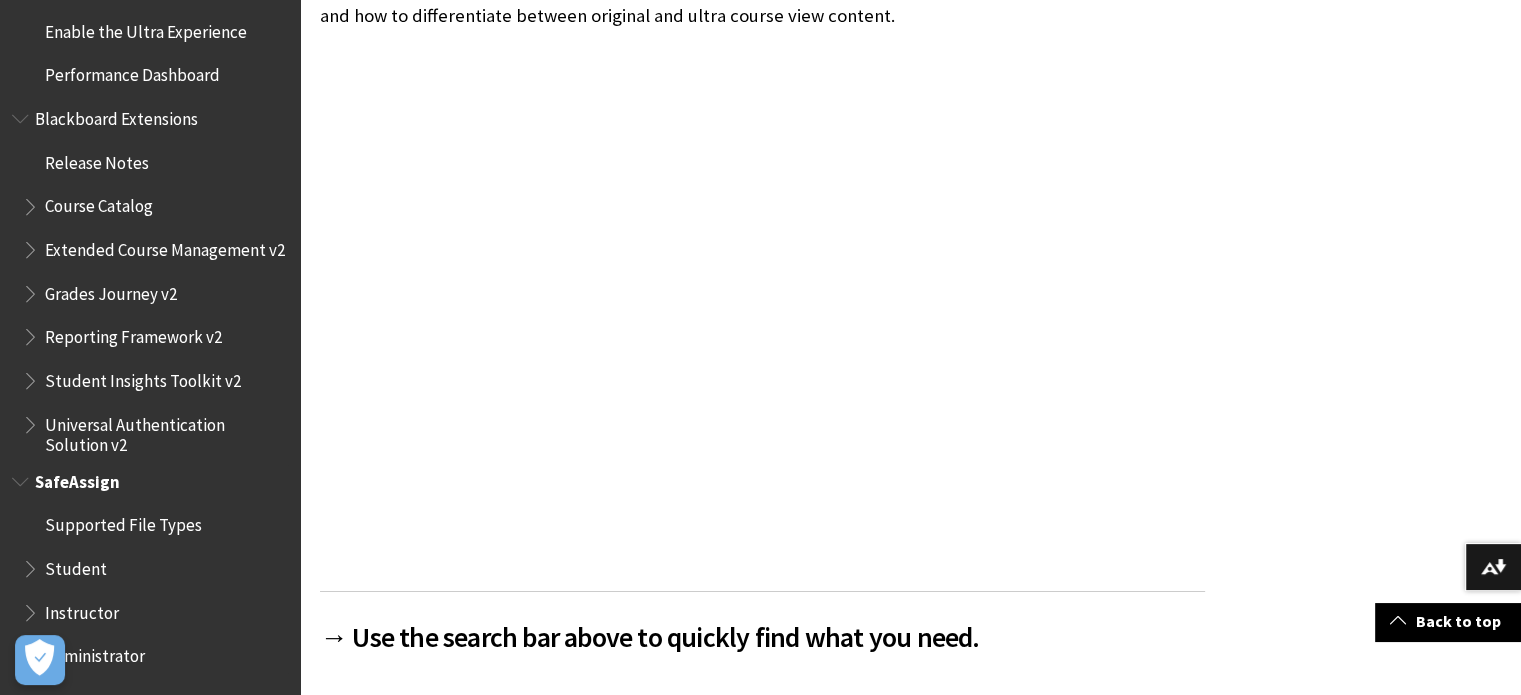 click at bounding box center (22, 477) 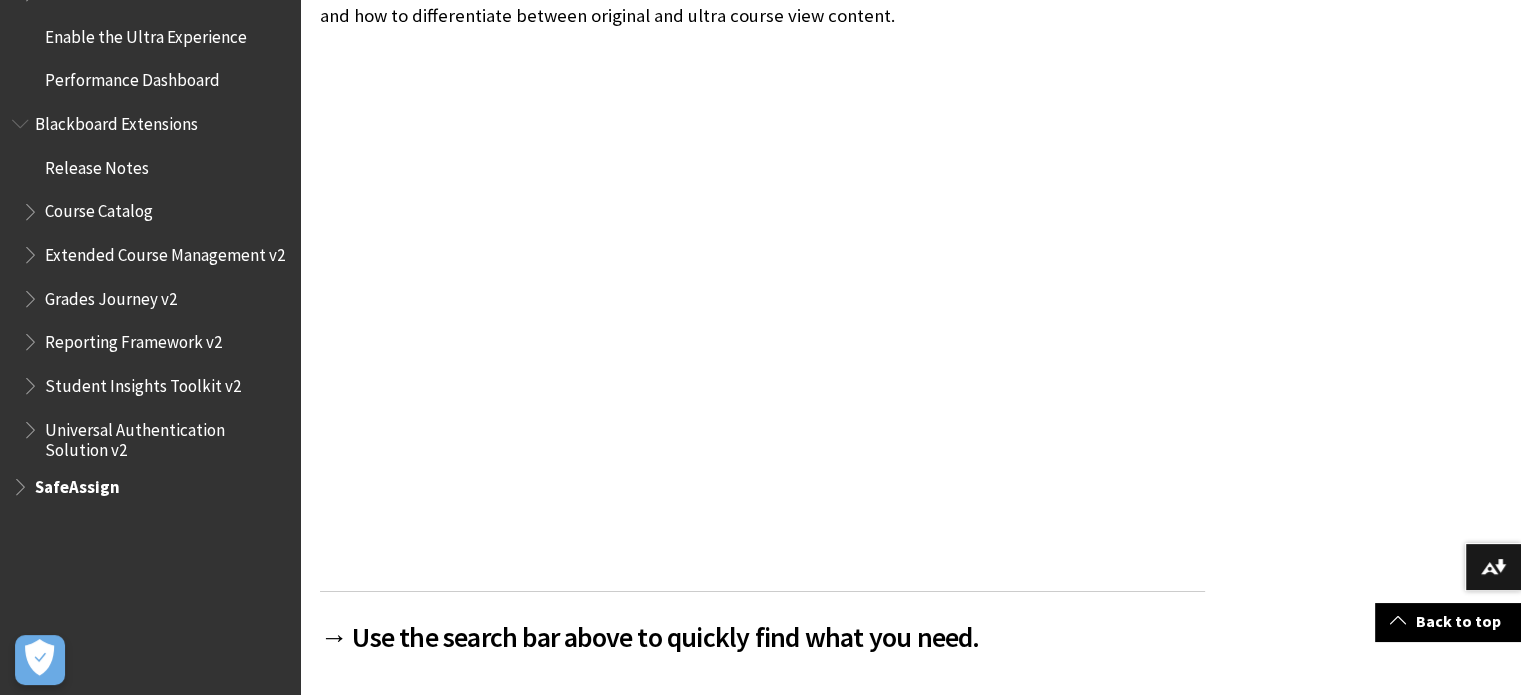 scroll, scrollTop: 2348, scrollLeft: 0, axis: vertical 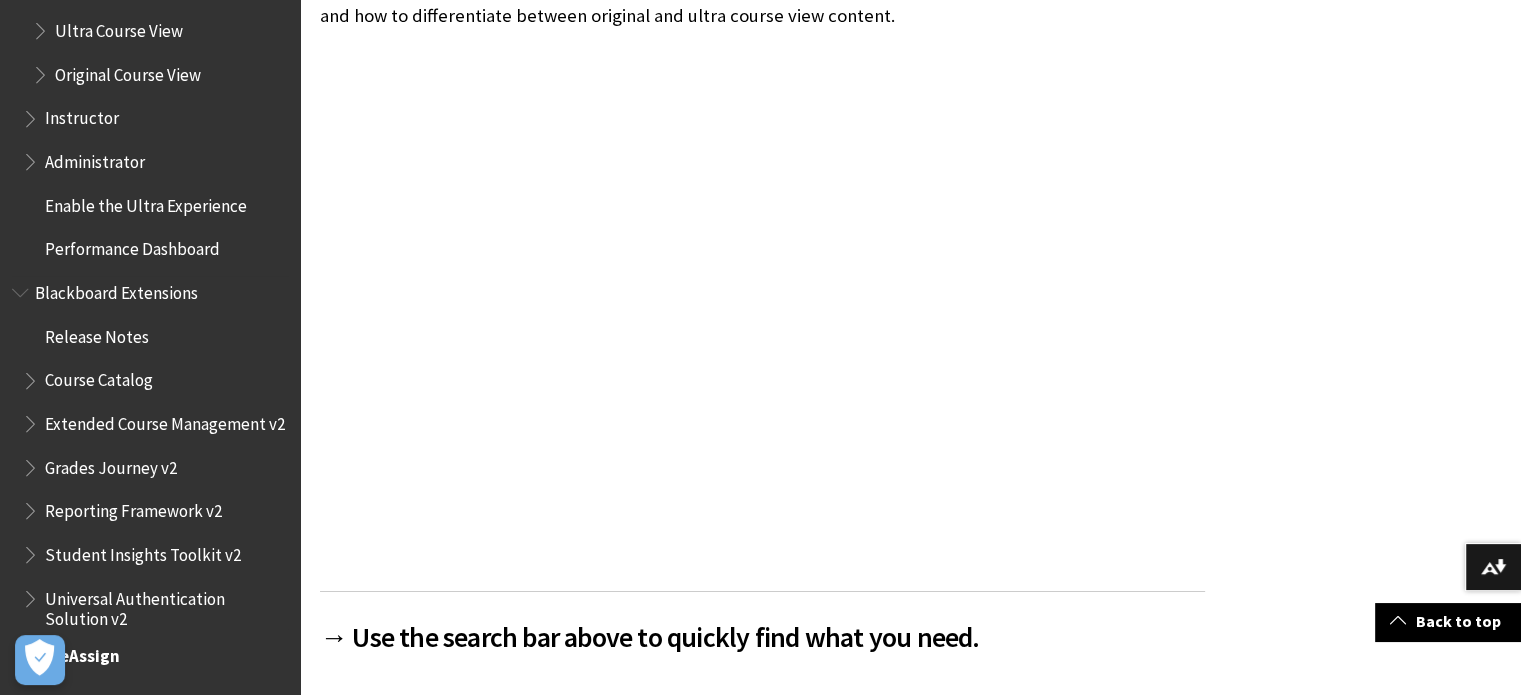 click at bounding box center [22, 288] 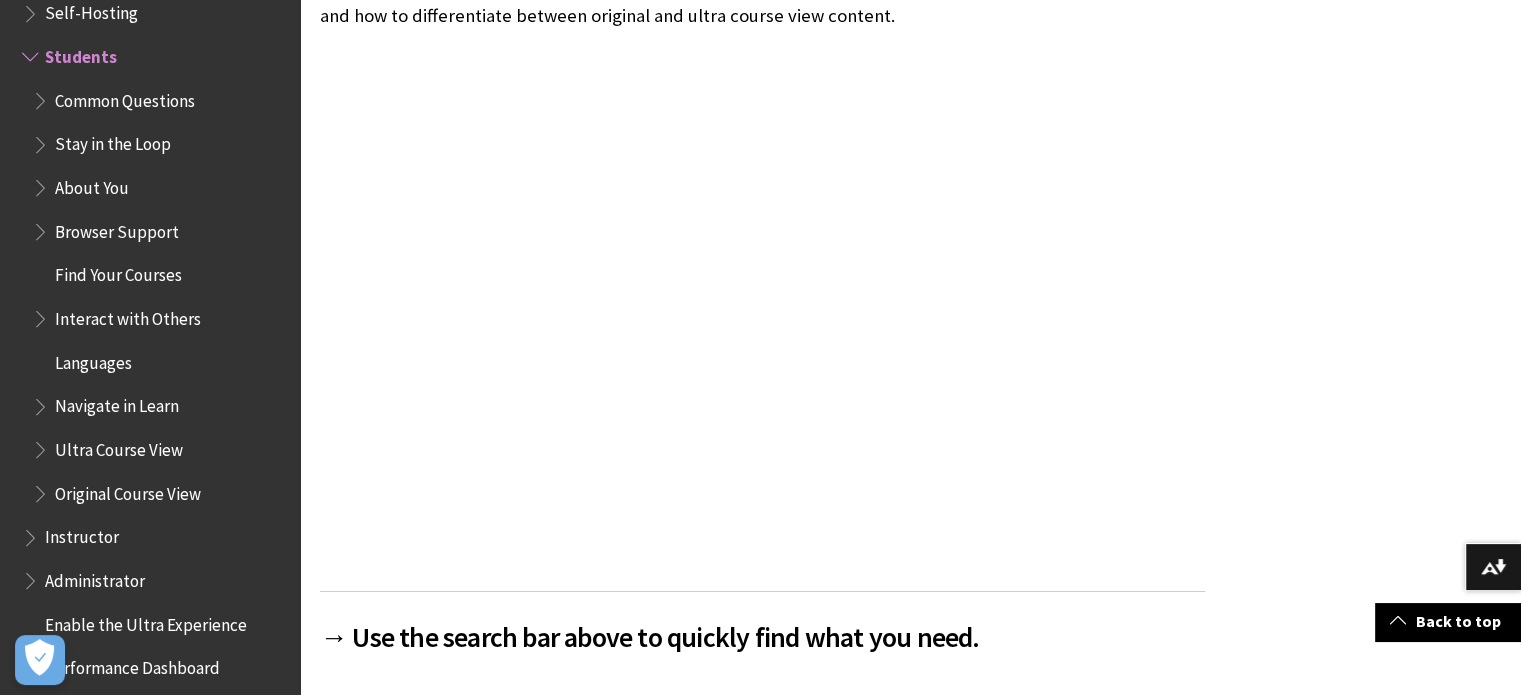 scroll, scrollTop: 1816, scrollLeft: 0, axis: vertical 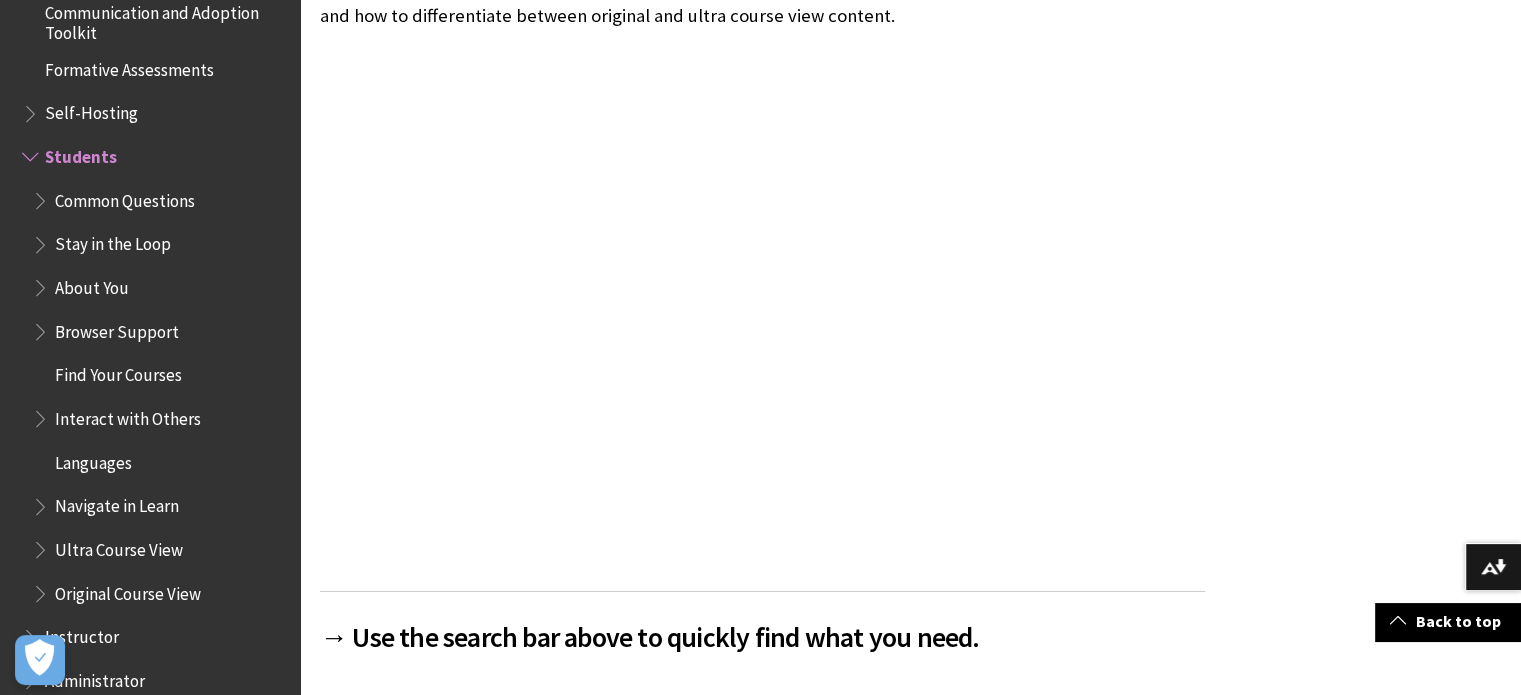 click at bounding box center [32, 152] 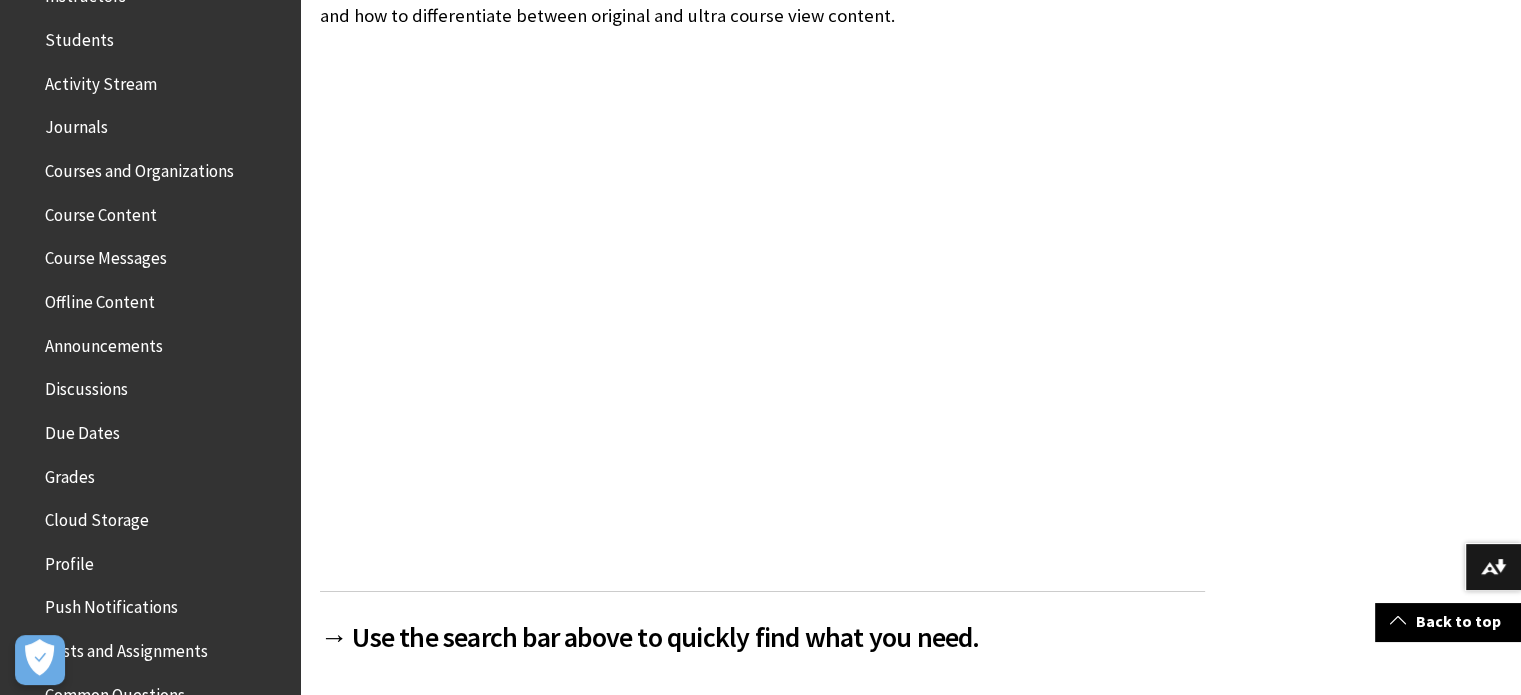 scroll, scrollTop: 579, scrollLeft: 0, axis: vertical 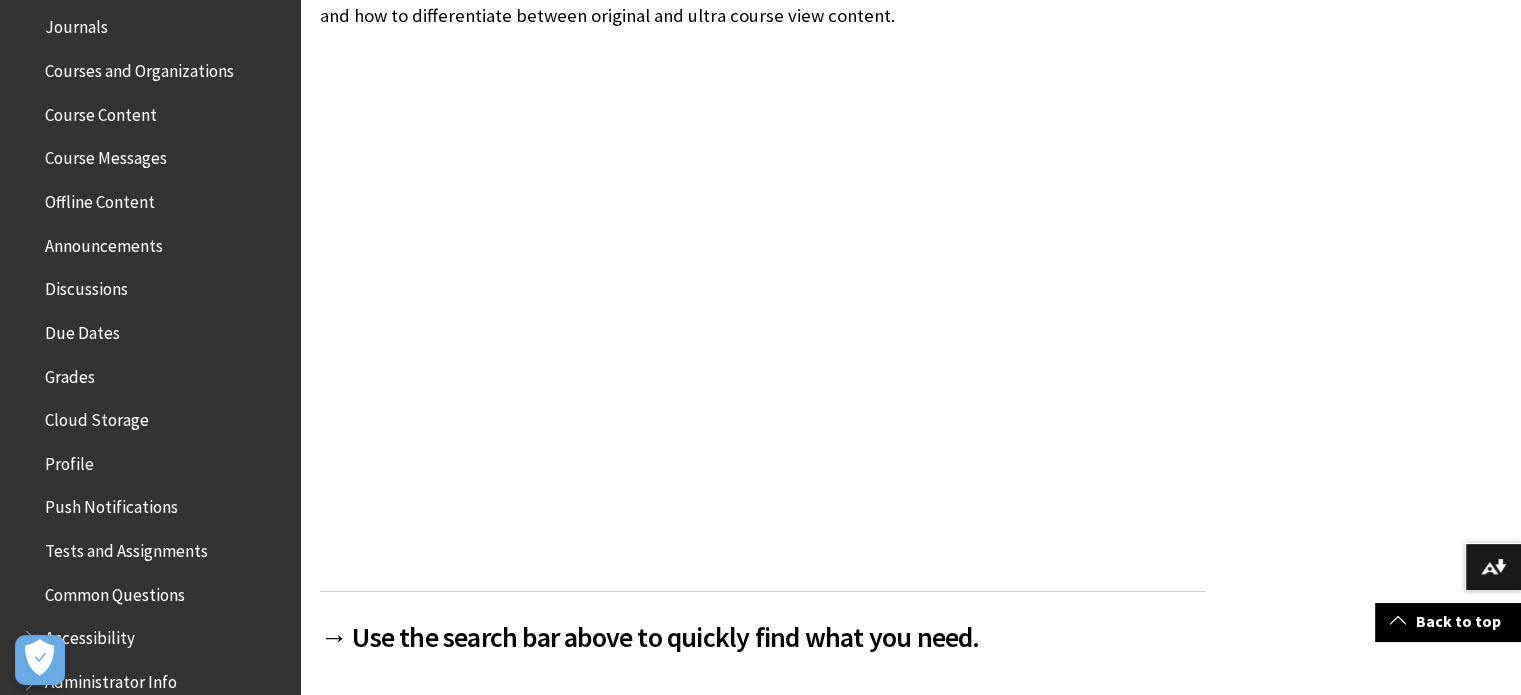 click on "Profile" at bounding box center [69, 460] 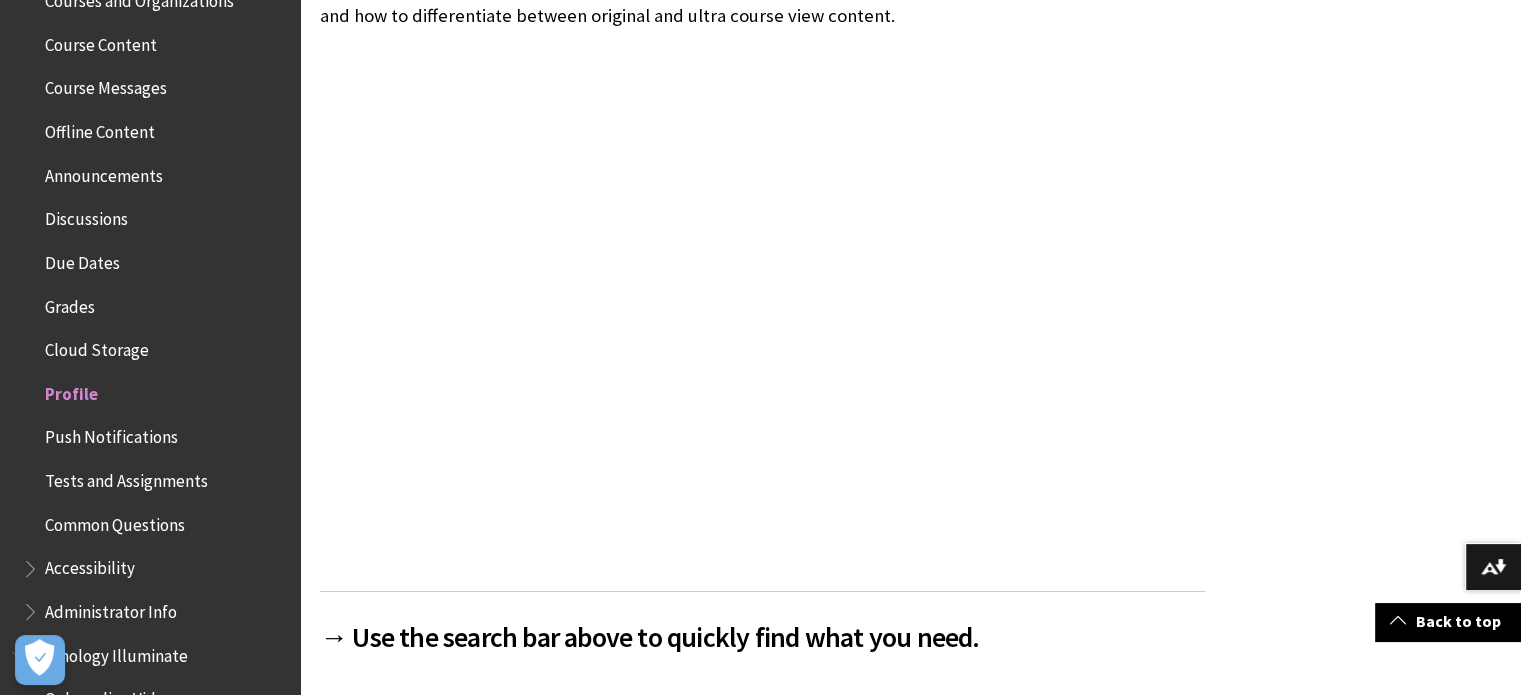 scroll, scrollTop: 679, scrollLeft: 0, axis: vertical 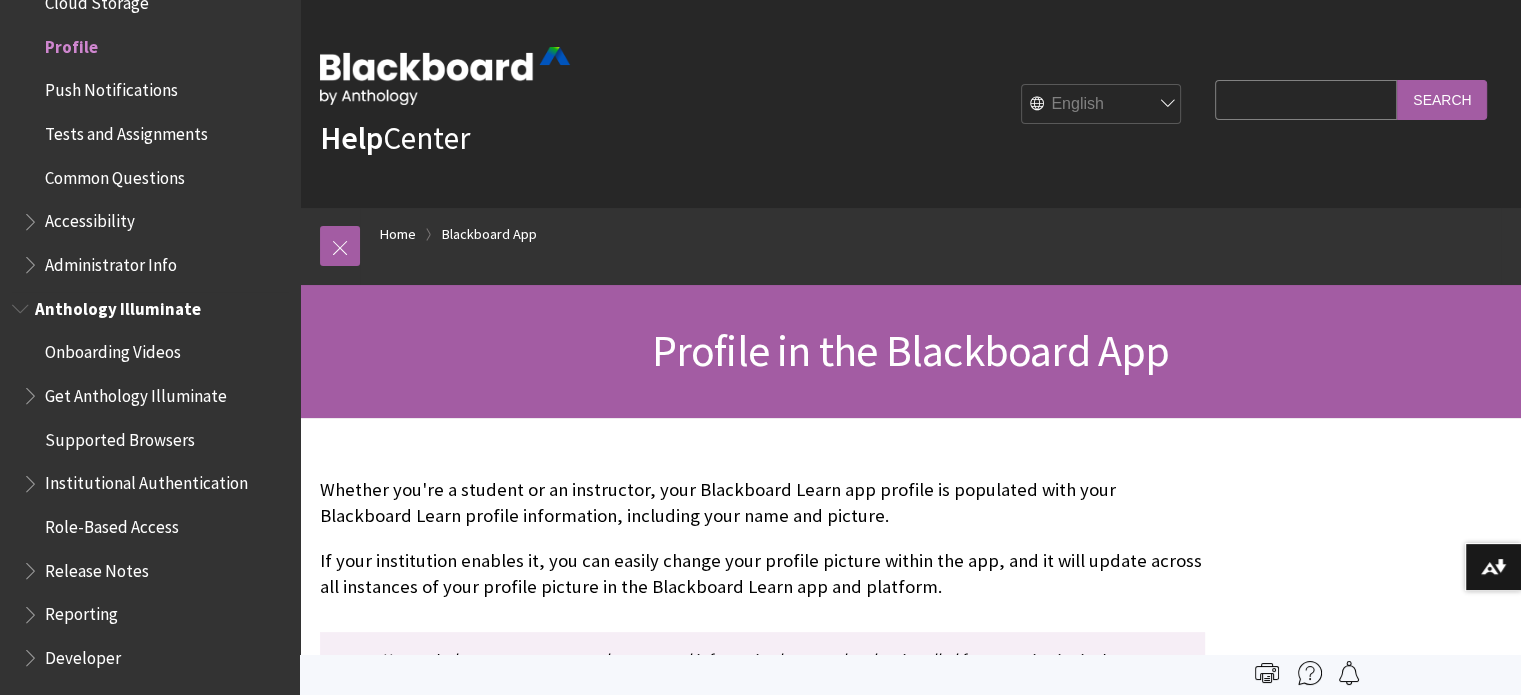 click at bounding box center (22, 304) 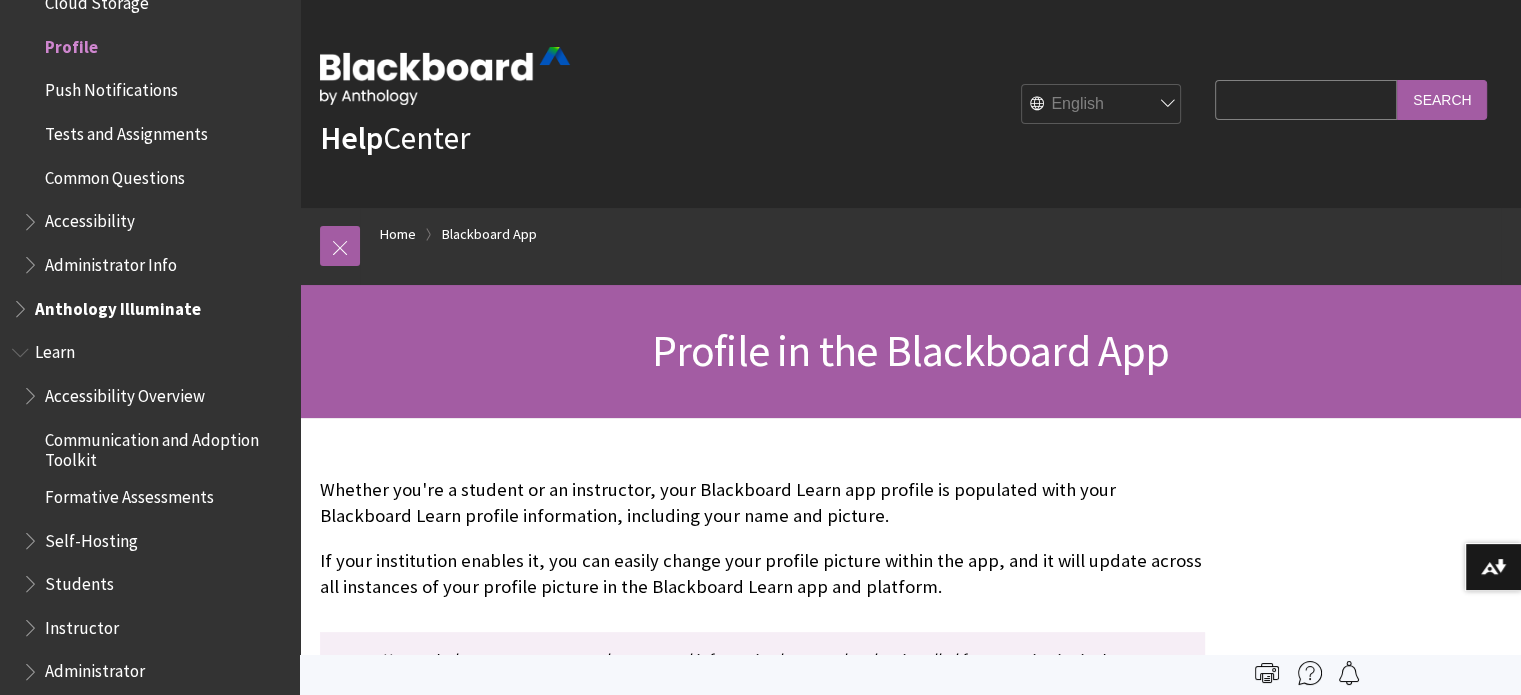 click at bounding box center [22, 348] 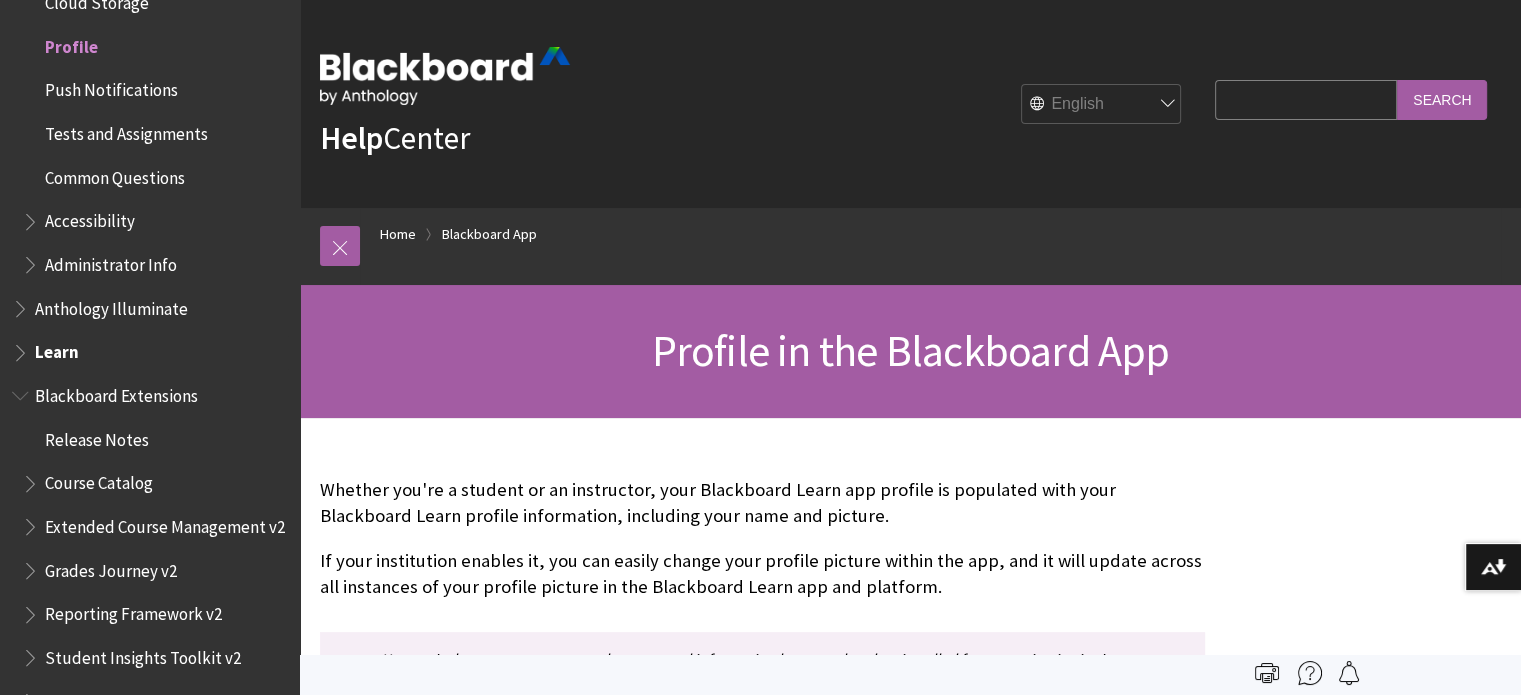 click at bounding box center (22, 348) 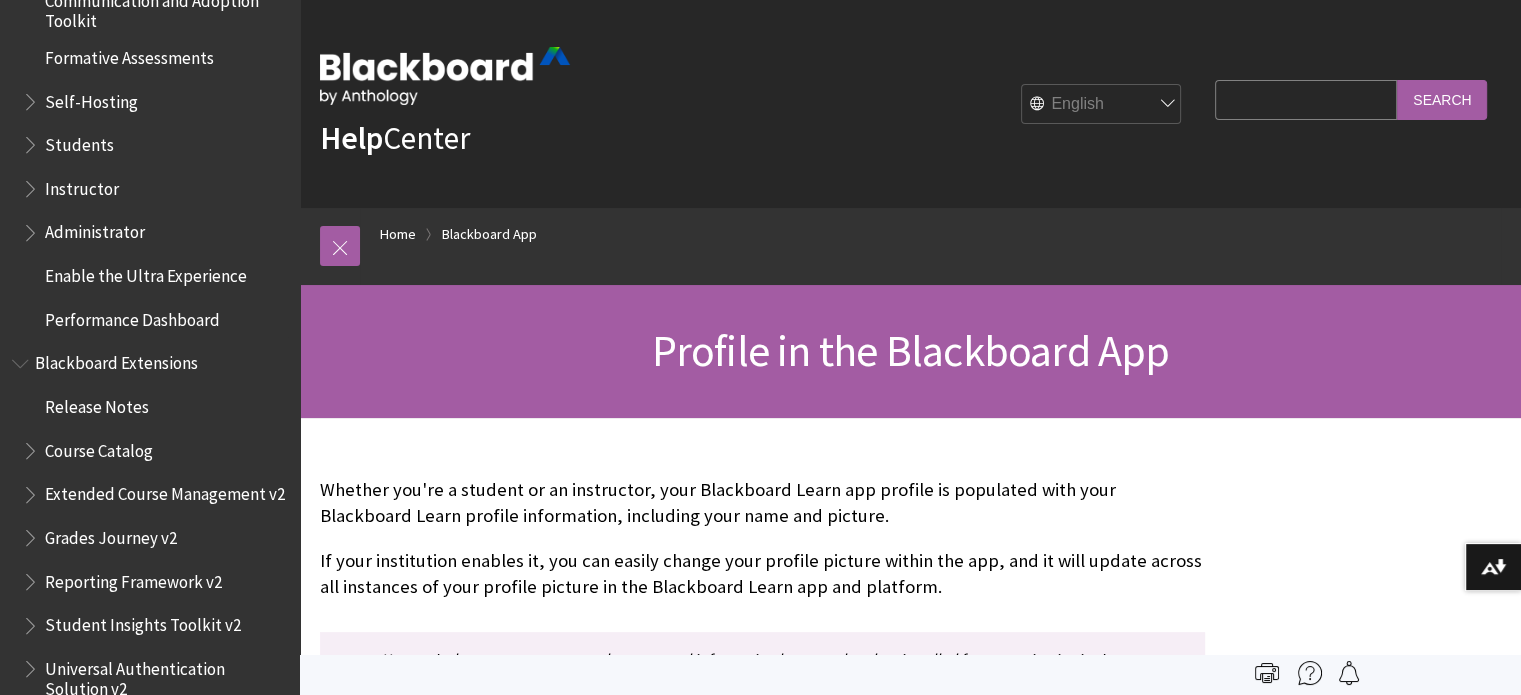 scroll, scrollTop: 1496, scrollLeft: 0, axis: vertical 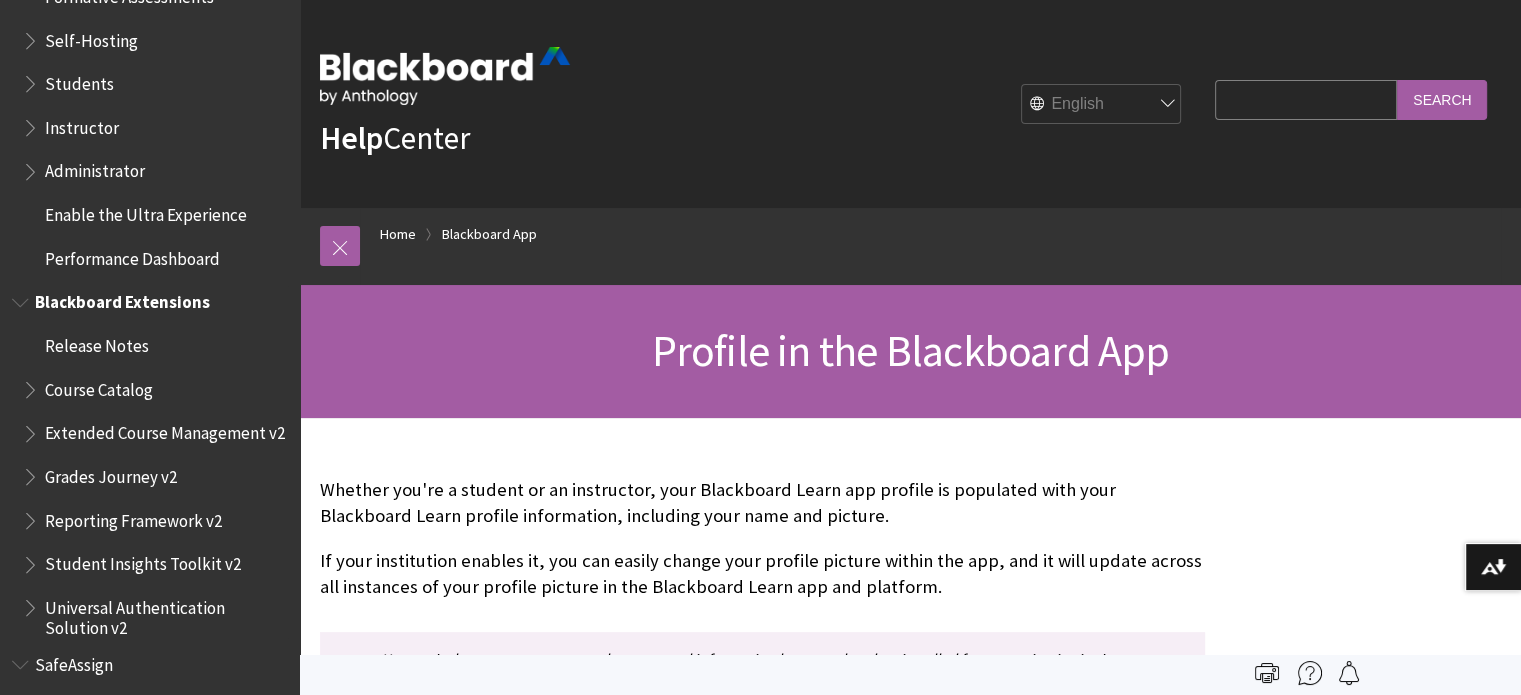 click at bounding box center [22, 298] 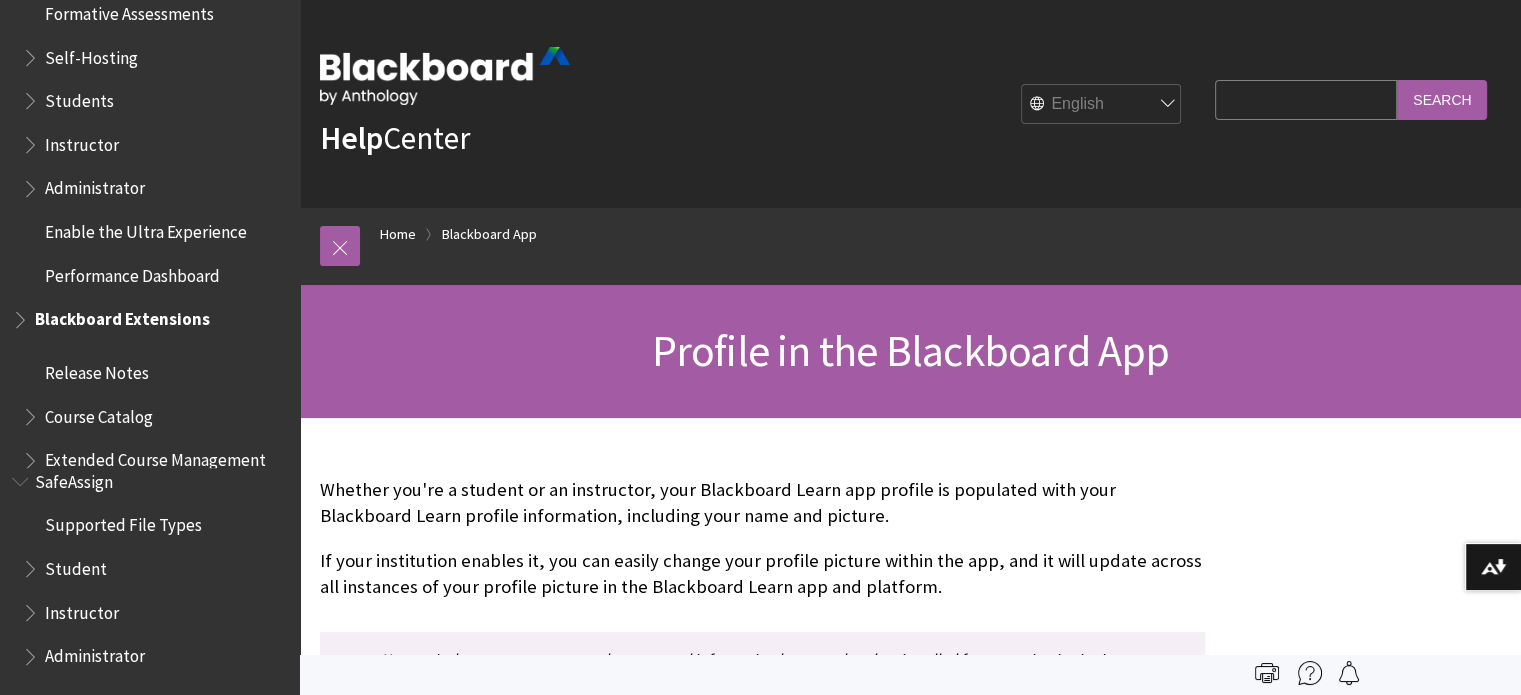 scroll, scrollTop: 1360, scrollLeft: 0, axis: vertical 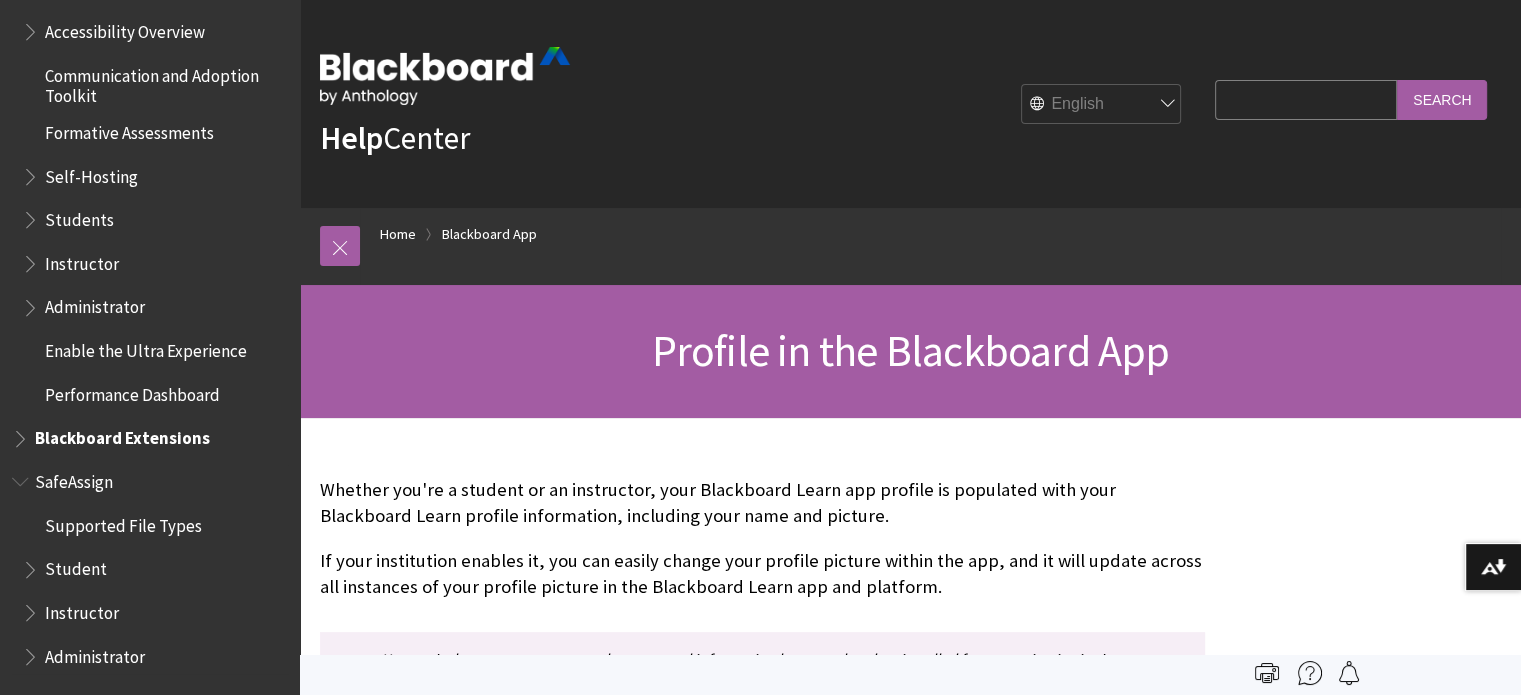 click at bounding box center (22, 477) 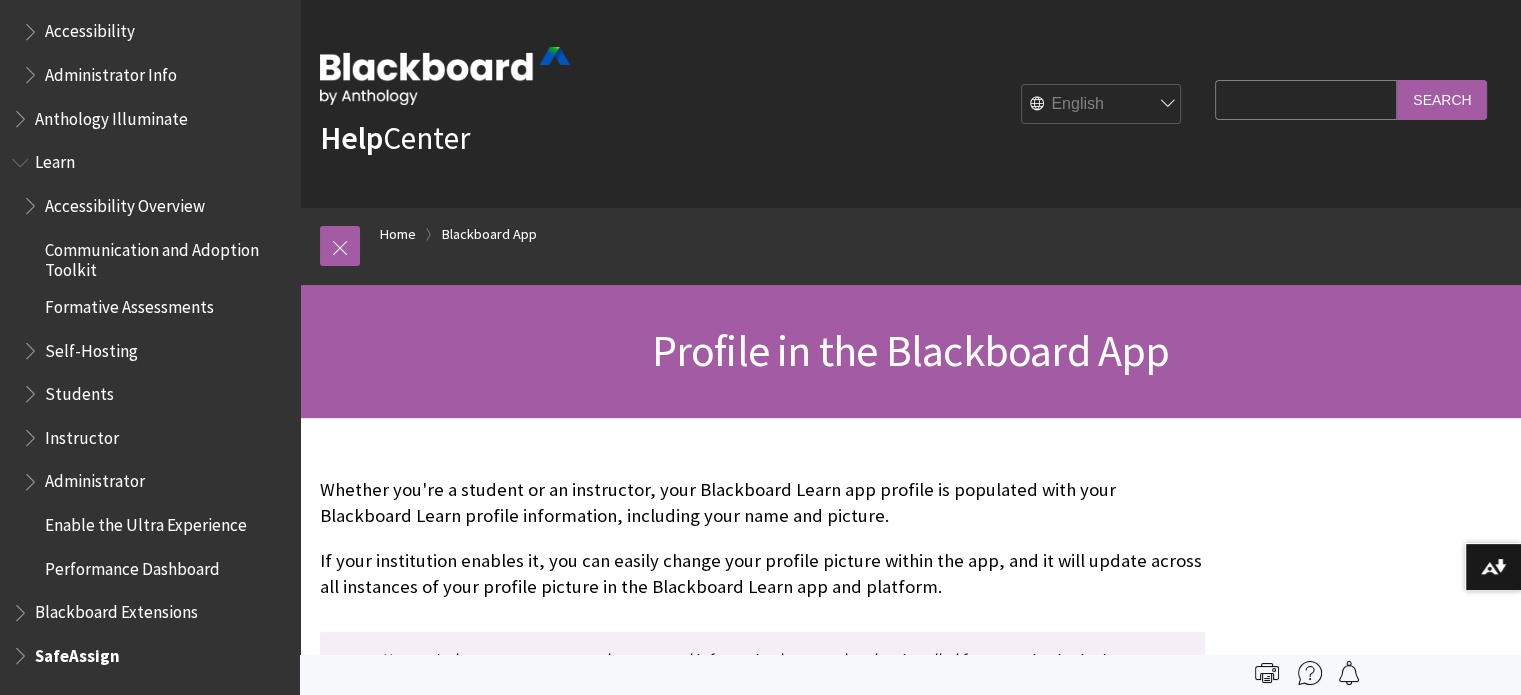 scroll, scrollTop: 1186, scrollLeft: 0, axis: vertical 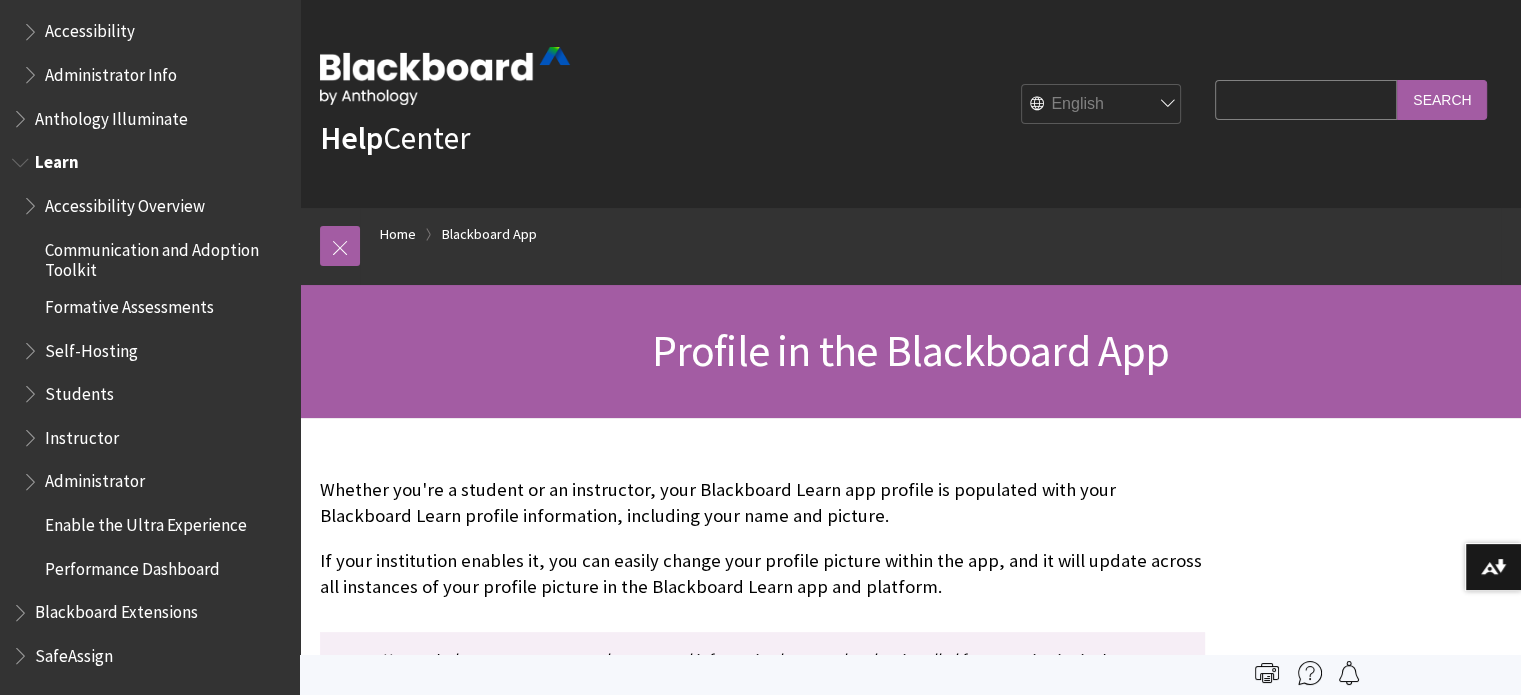 click at bounding box center [32, 477] 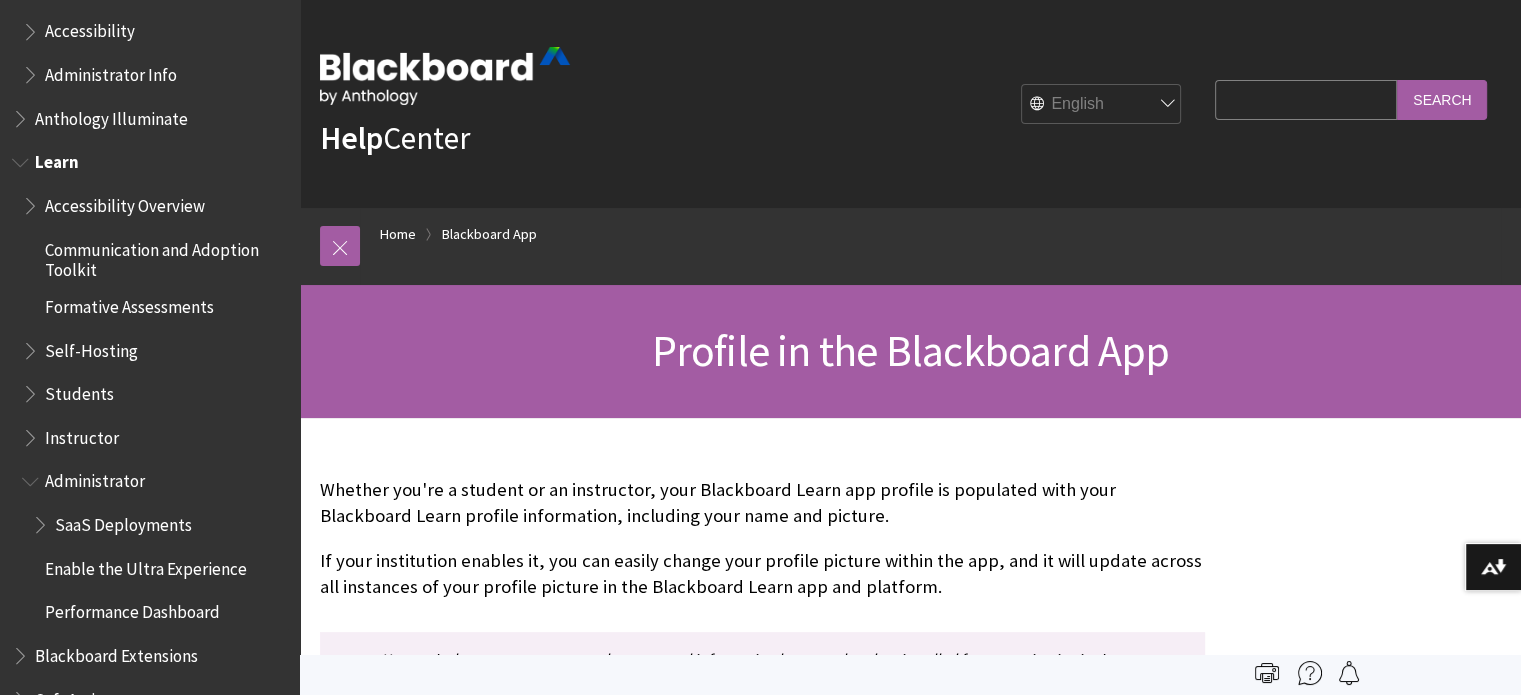 click at bounding box center (32, 477) 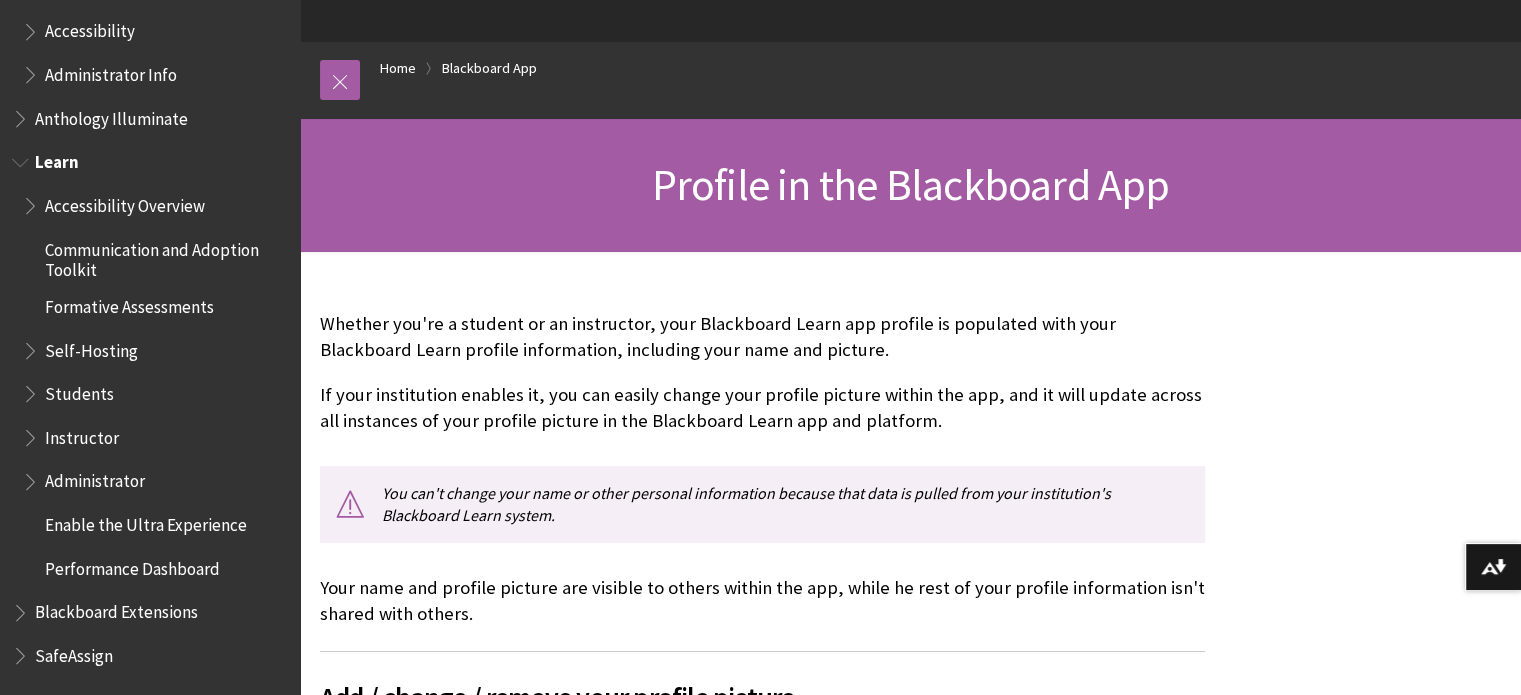 scroll, scrollTop: 200, scrollLeft: 0, axis: vertical 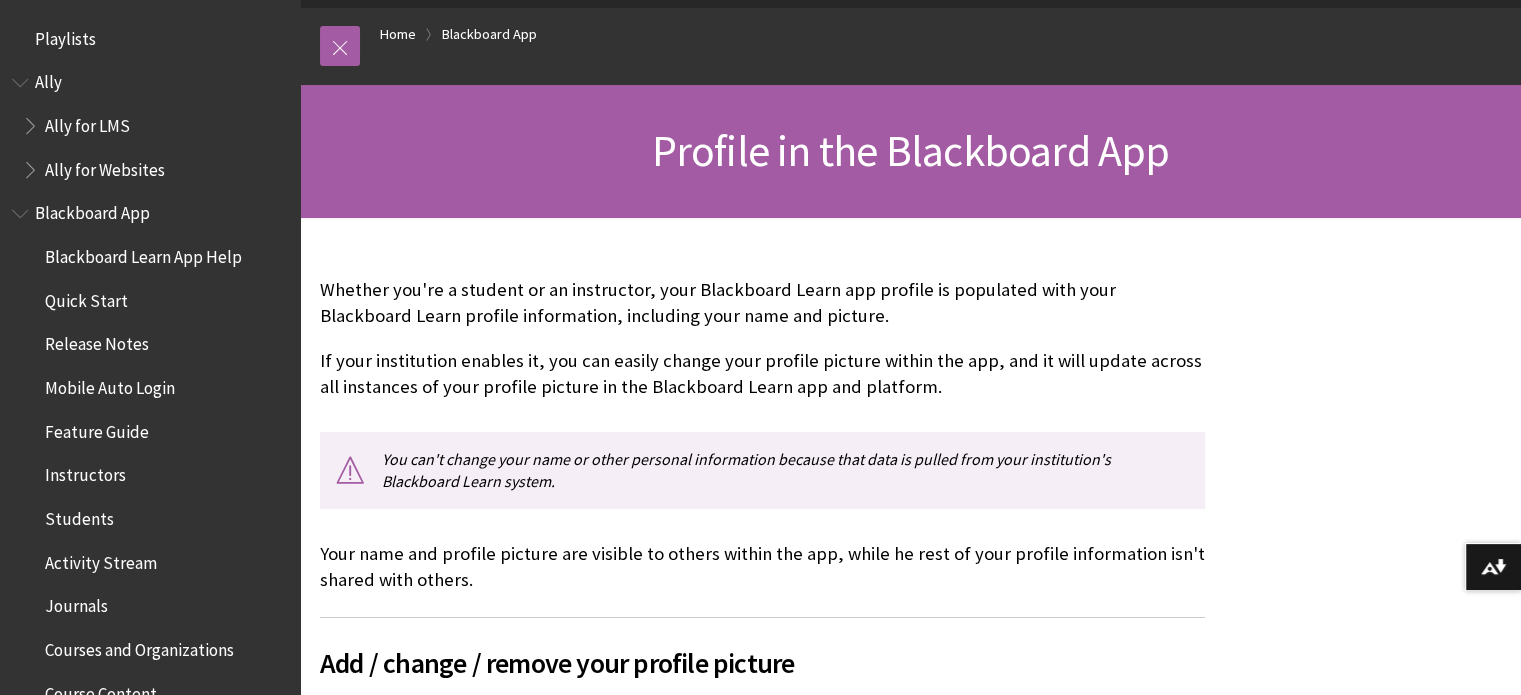 click at bounding box center [22, 209] 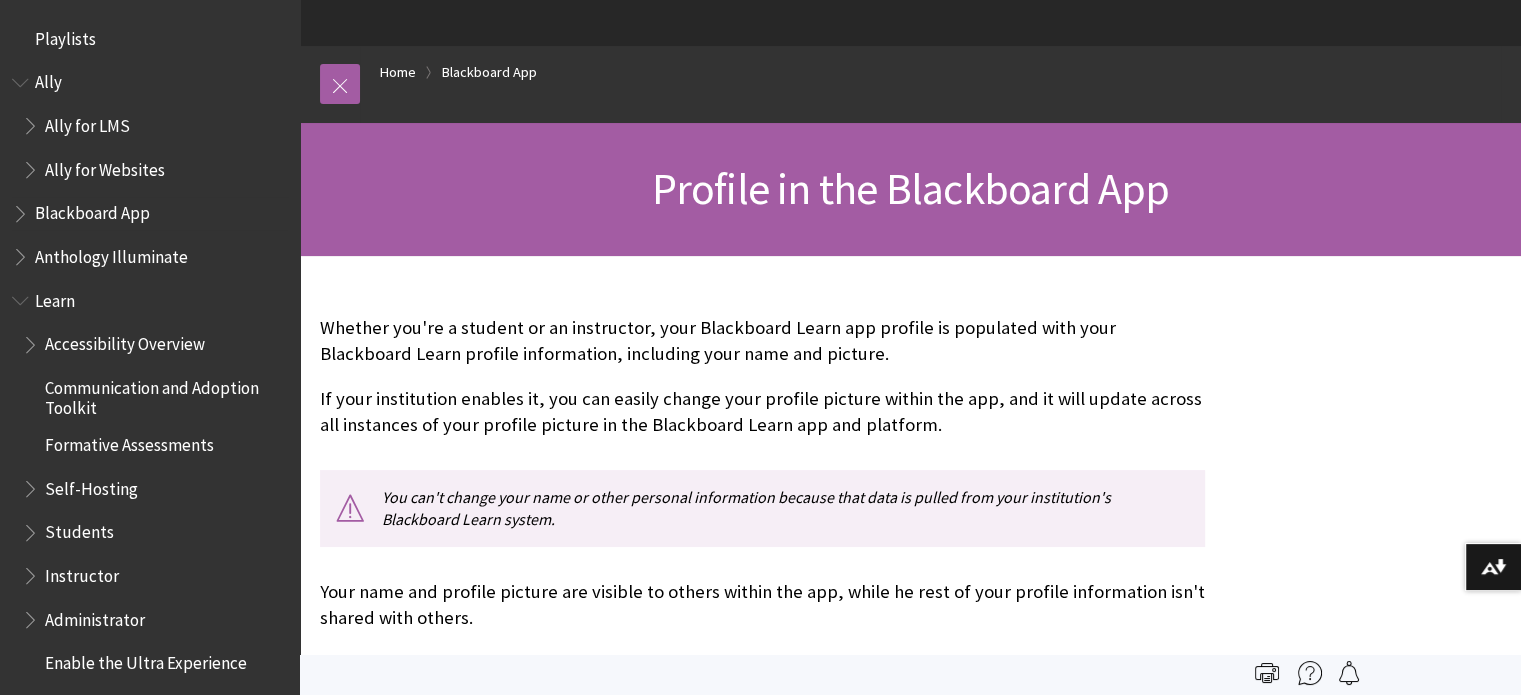 scroll, scrollTop: 100, scrollLeft: 0, axis: vertical 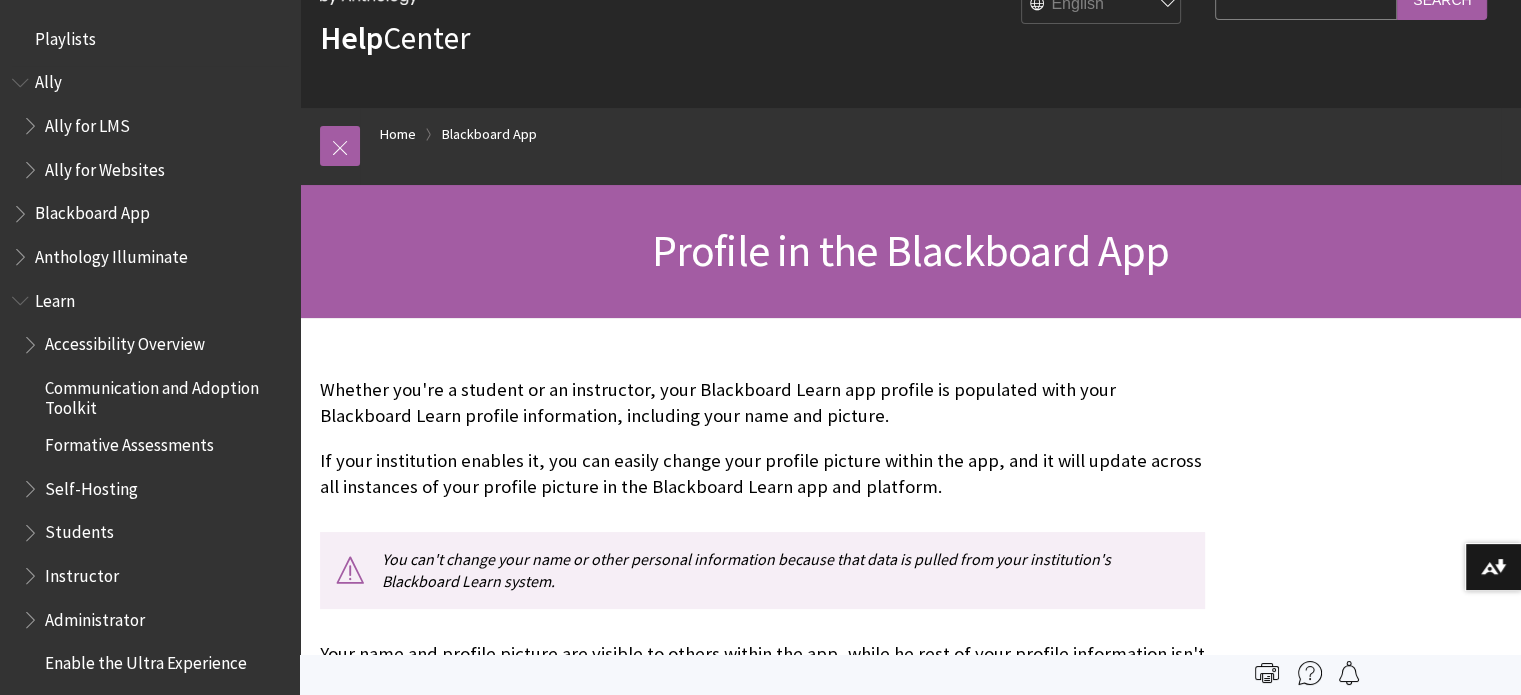 click at bounding box center (22, 78) 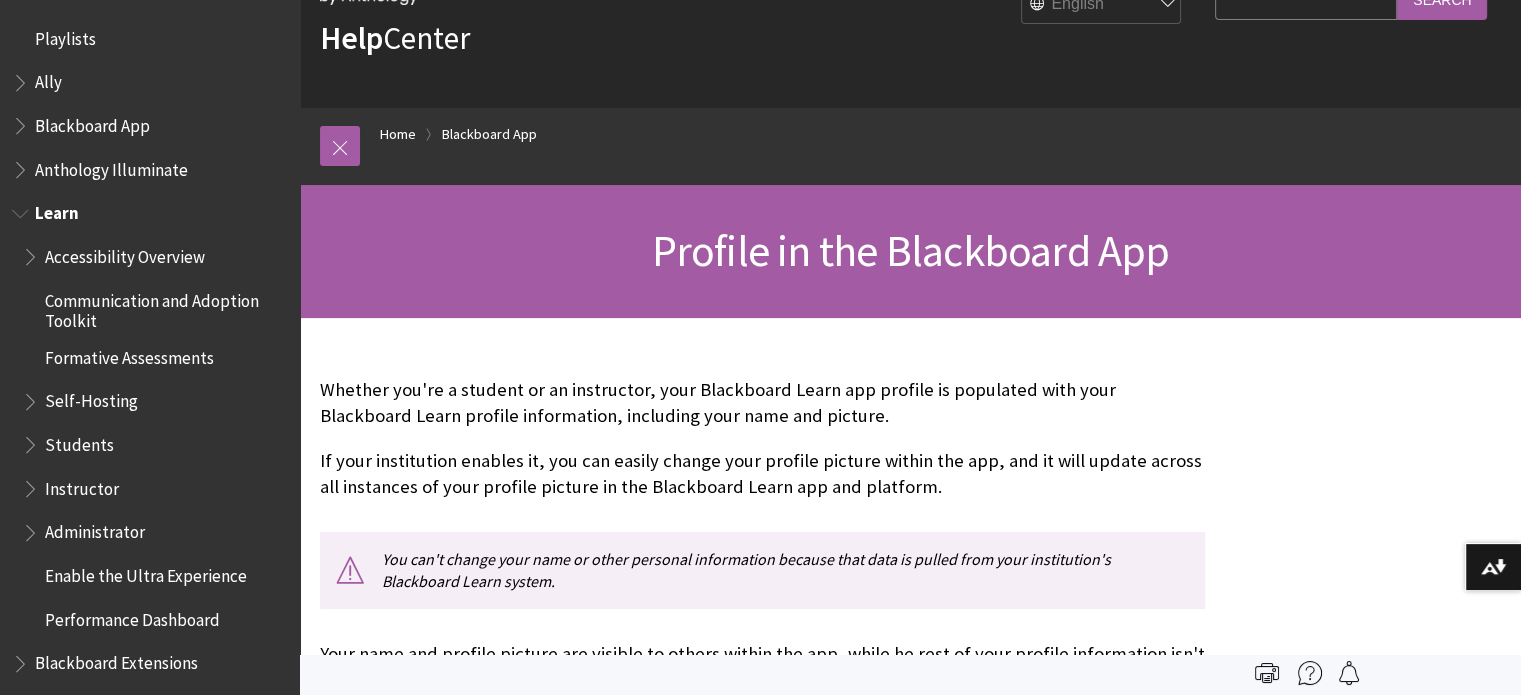 click at bounding box center (22, 209) 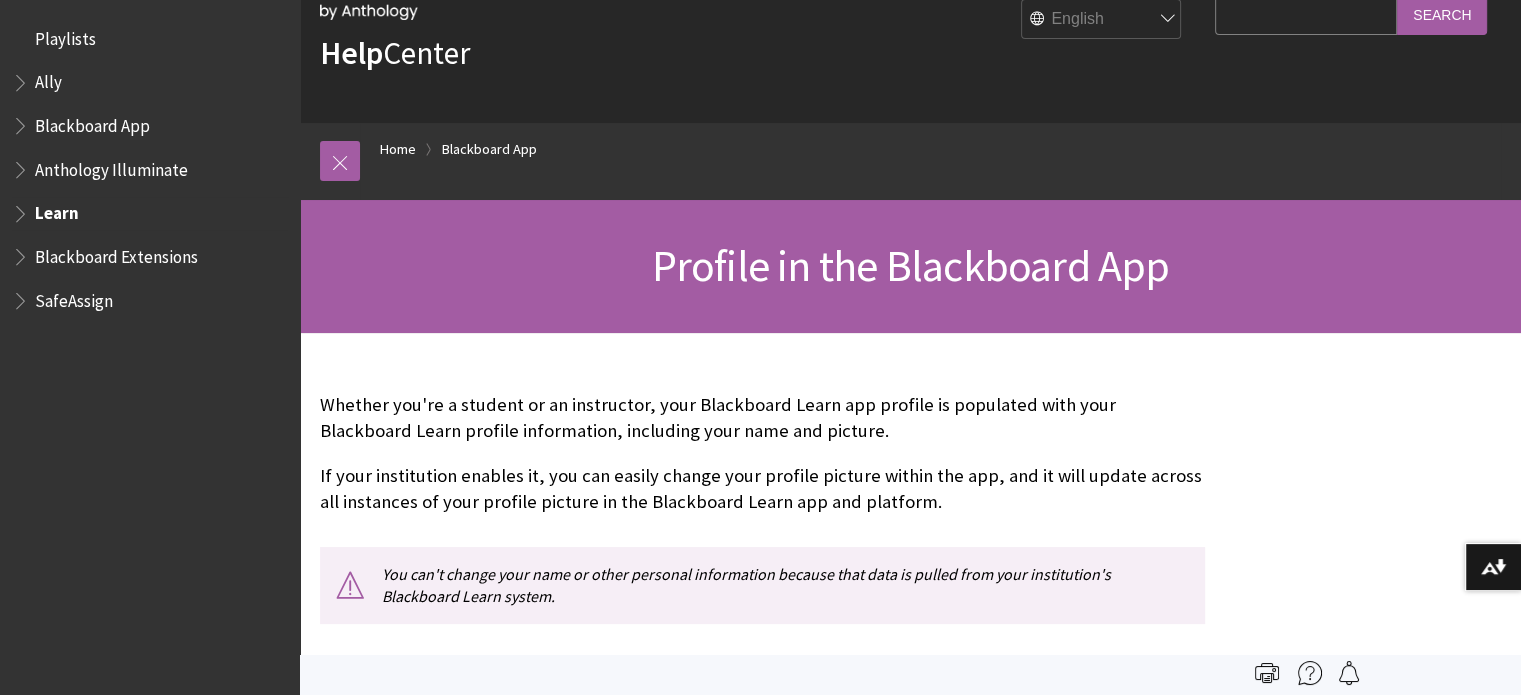 scroll, scrollTop: 0, scrollLeft: 0, axis: both 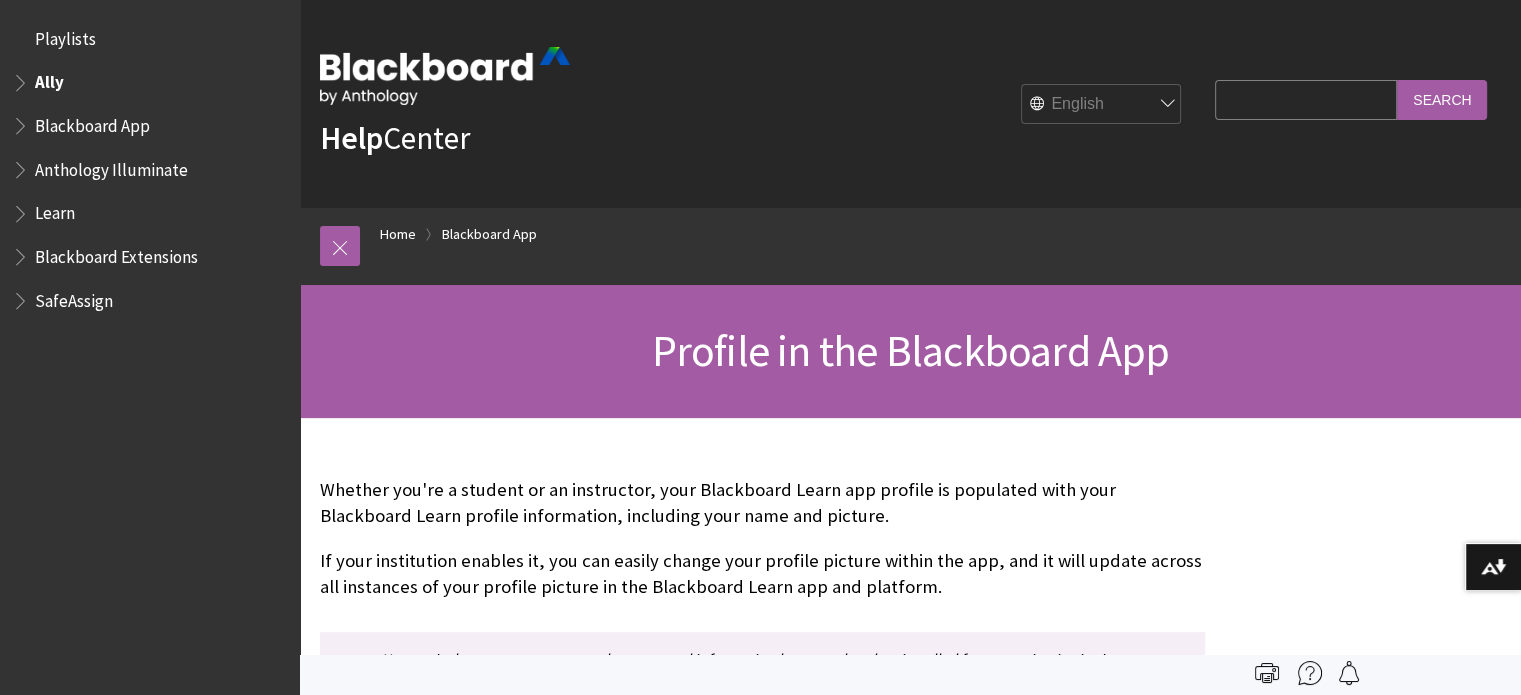 click at bounding box center [22, 78] 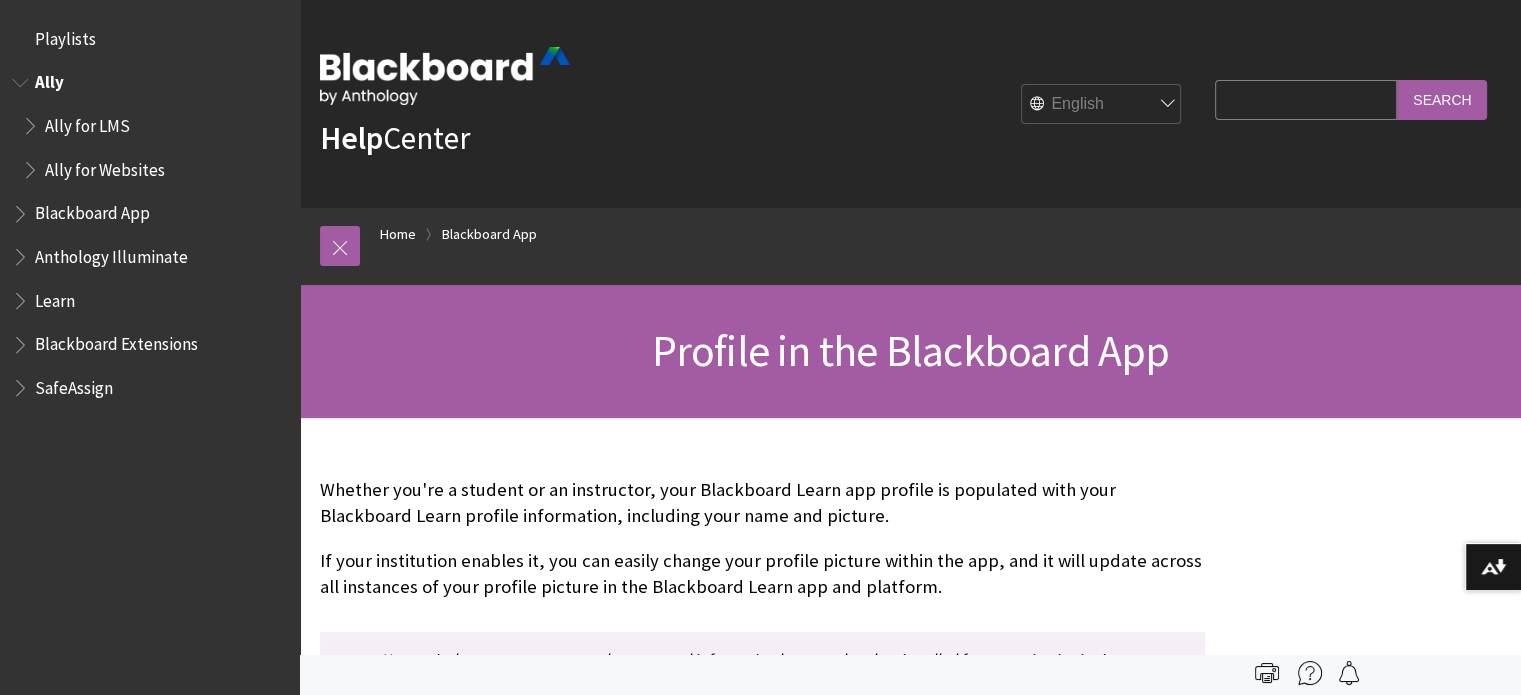 click at bounding box center [32, 121] 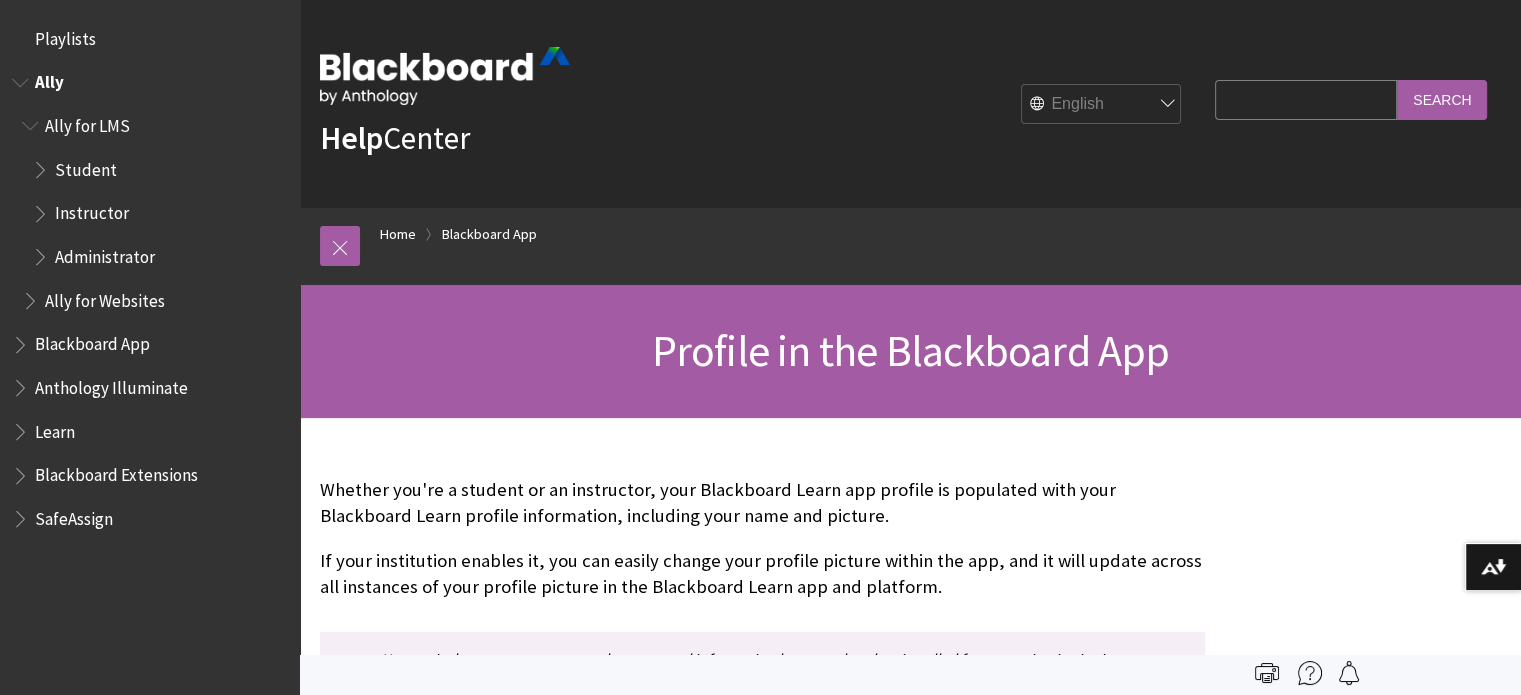 click at bounding box center (32, 121) 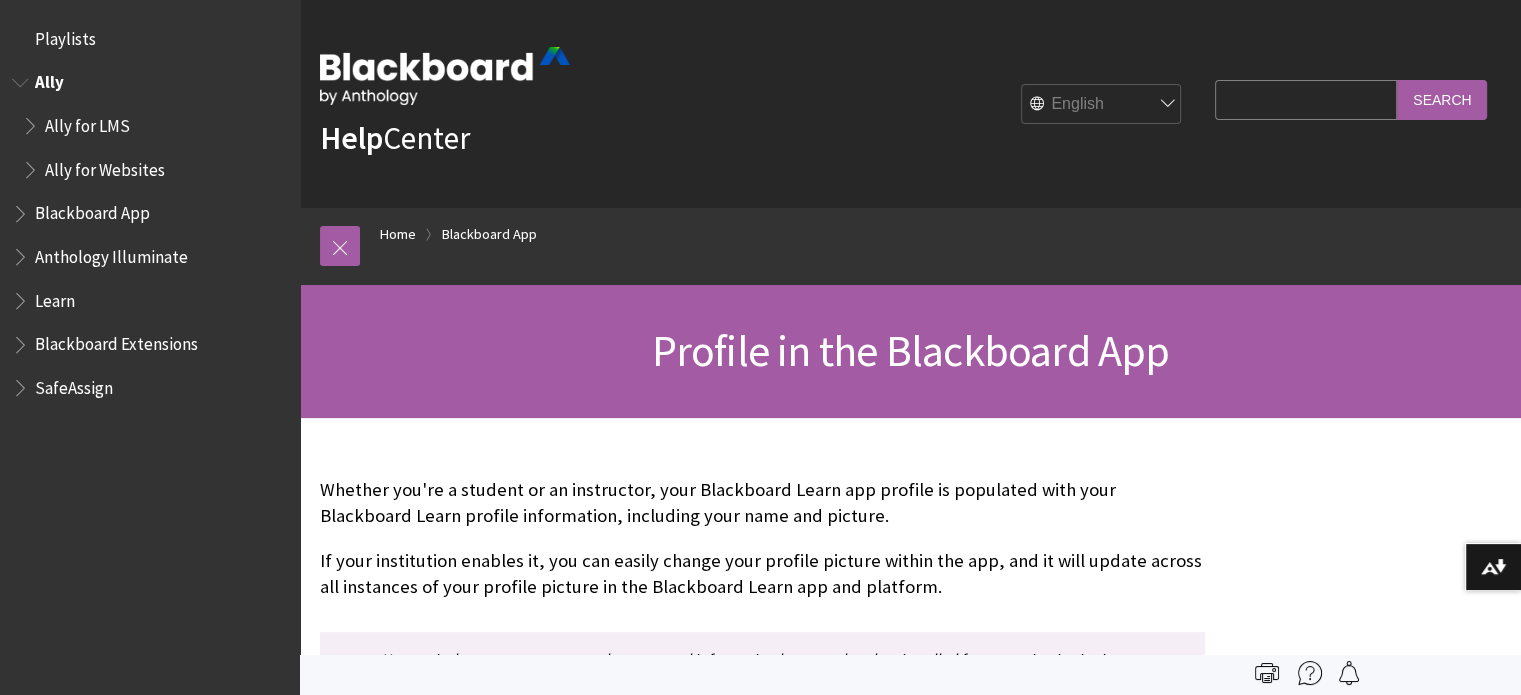 click at bounding box center (22, 78) 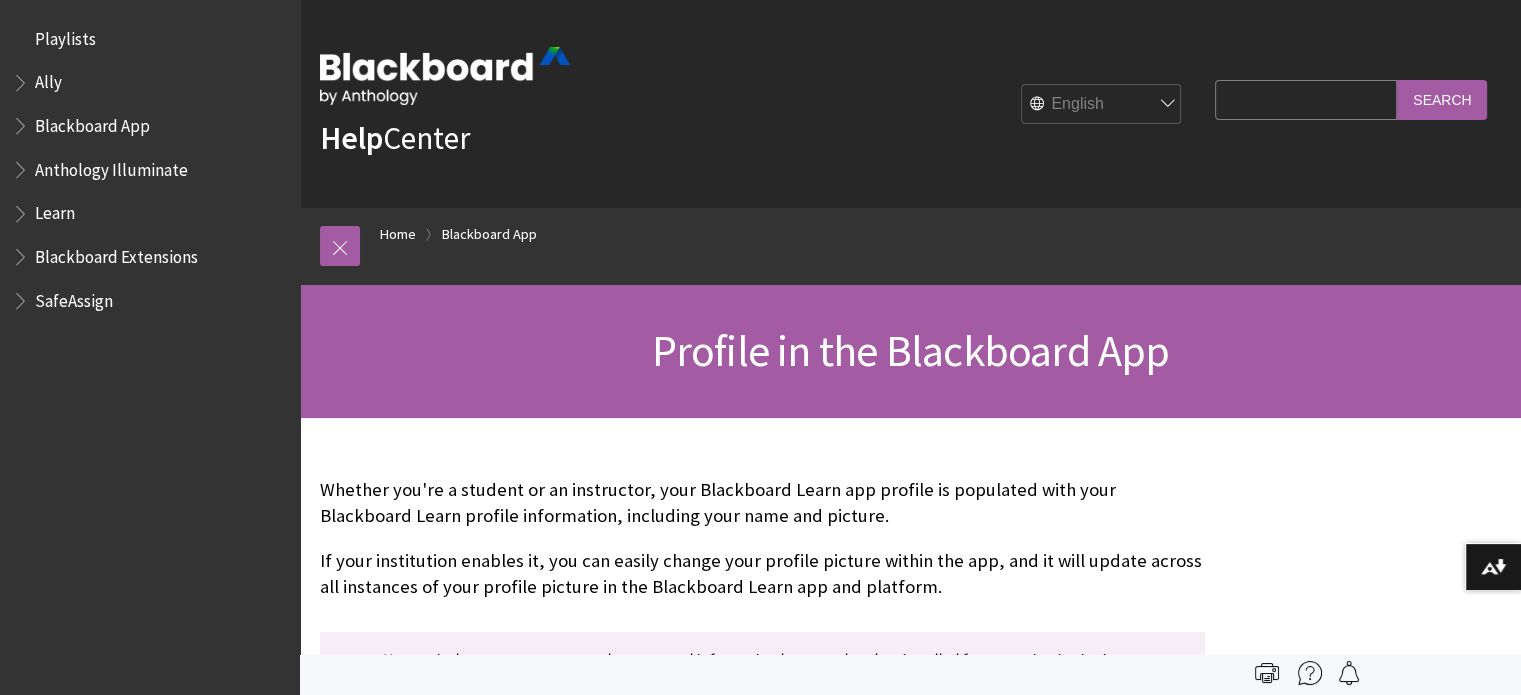 click at bounding box center [22, 121] 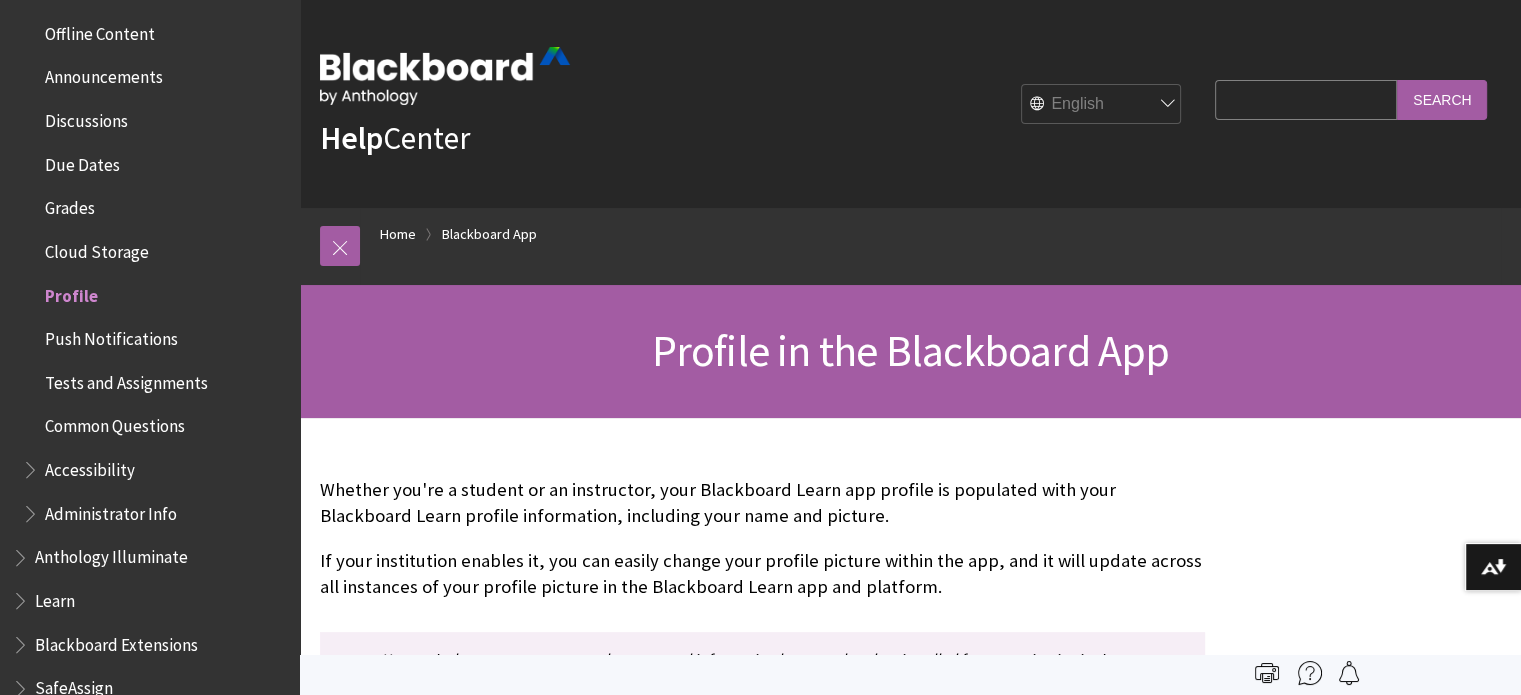 scroll, scrollTop: 692, scrollLeft: 0, axis: vertical 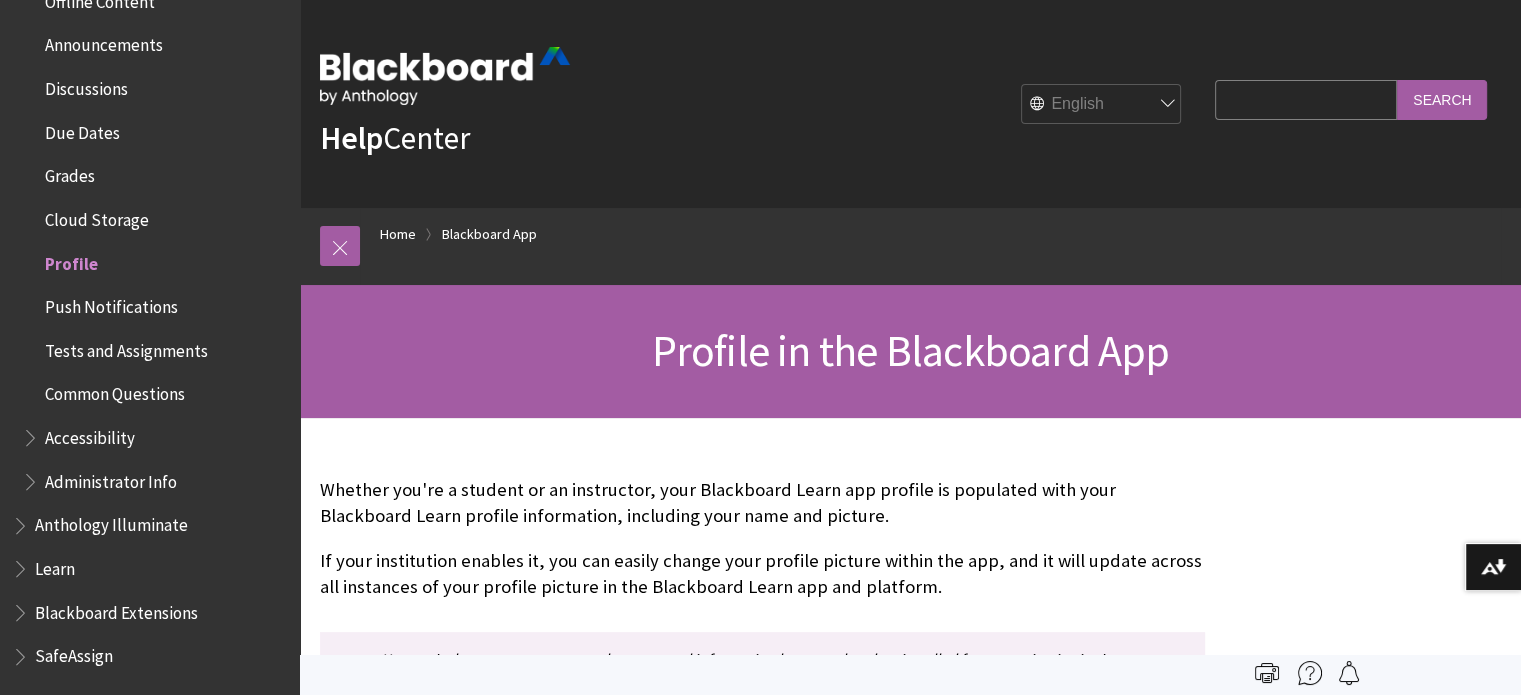 click on "Blackboard Learn App Help Quick Start Release Notes Mobile Auto Login Feature Guide Instructors Students Activity Stream Journals Courses and Organizations Course Content Course Messages Offline Content Announcements Discussions Due Dates Grades Cloud Storage Profile Push Notifications Tests and Assignments Common Questions Accessibility Administrator Info" at bounding box center (150, -20) 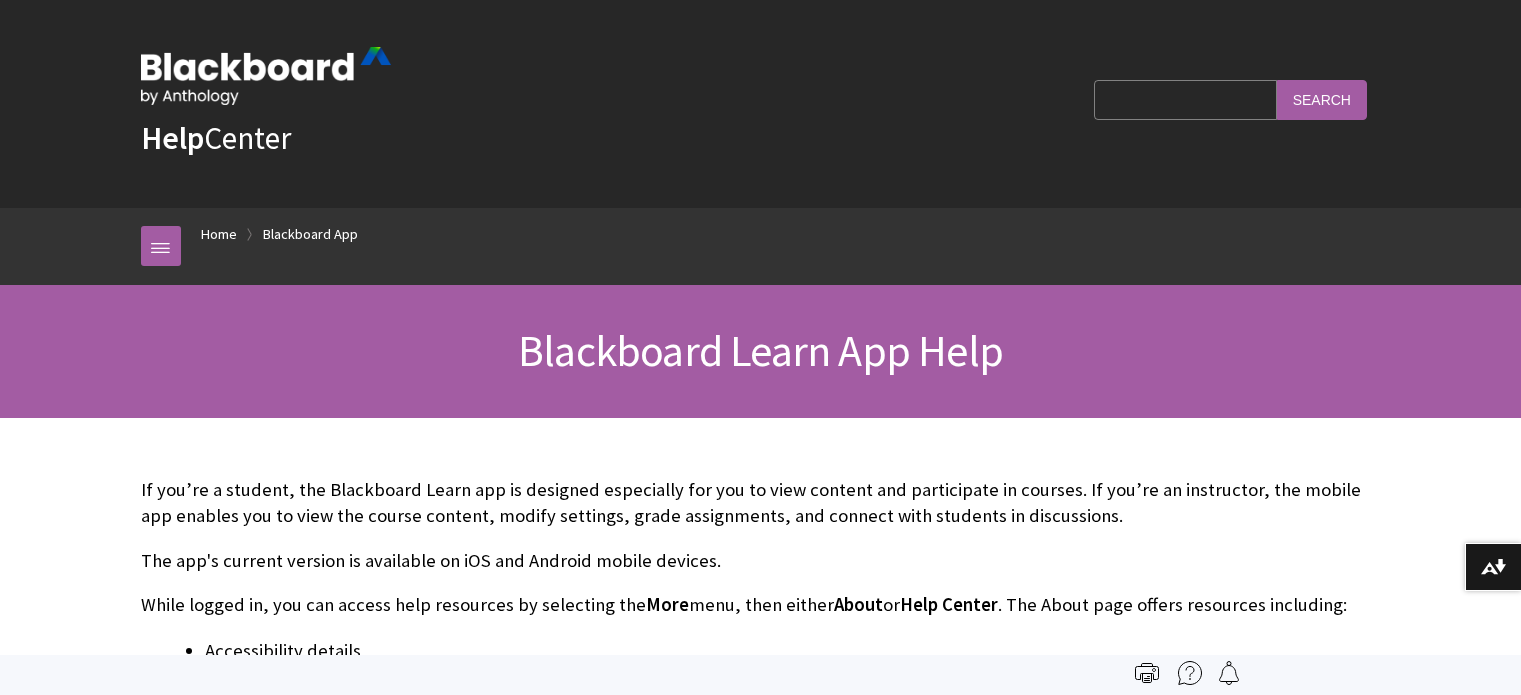 scroll, scrollTop: 0, scrollLeft: 0, axis: both 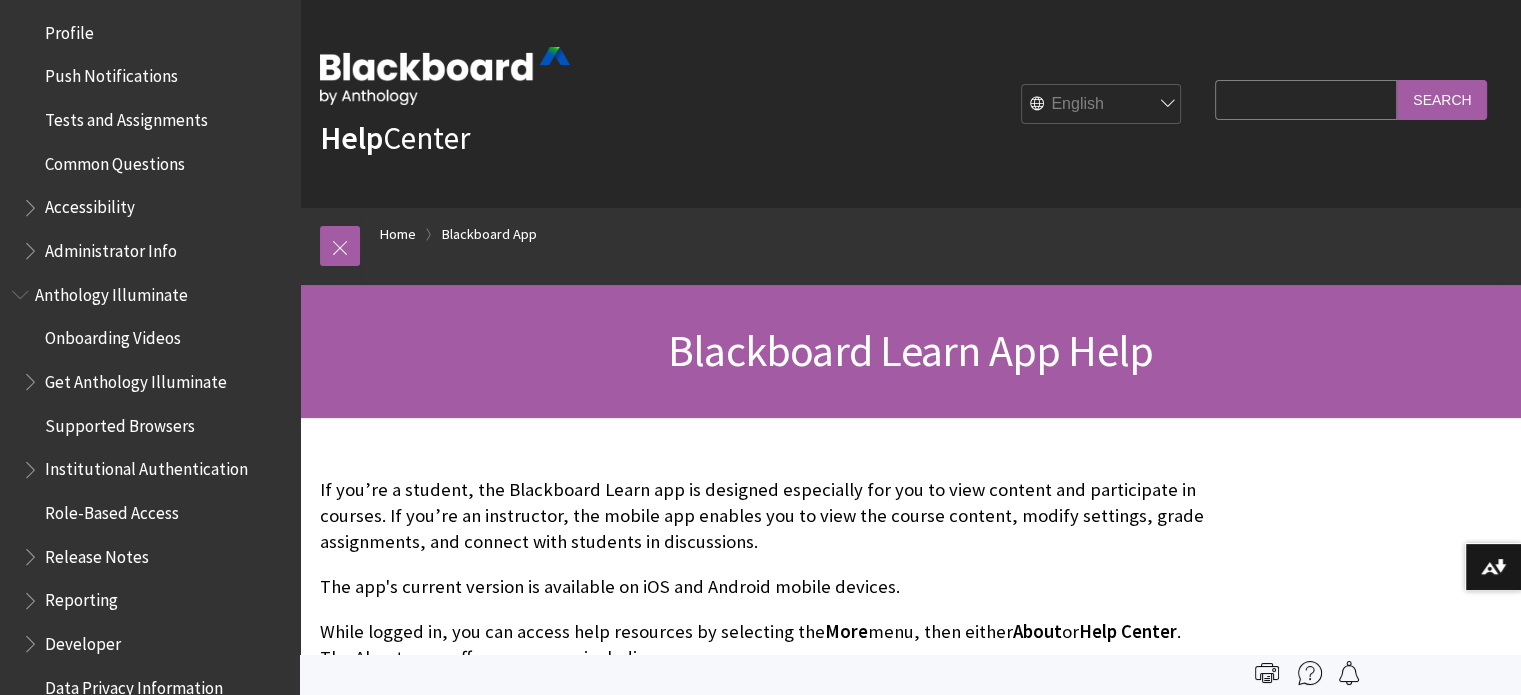 click at bounding box center [32, 203] 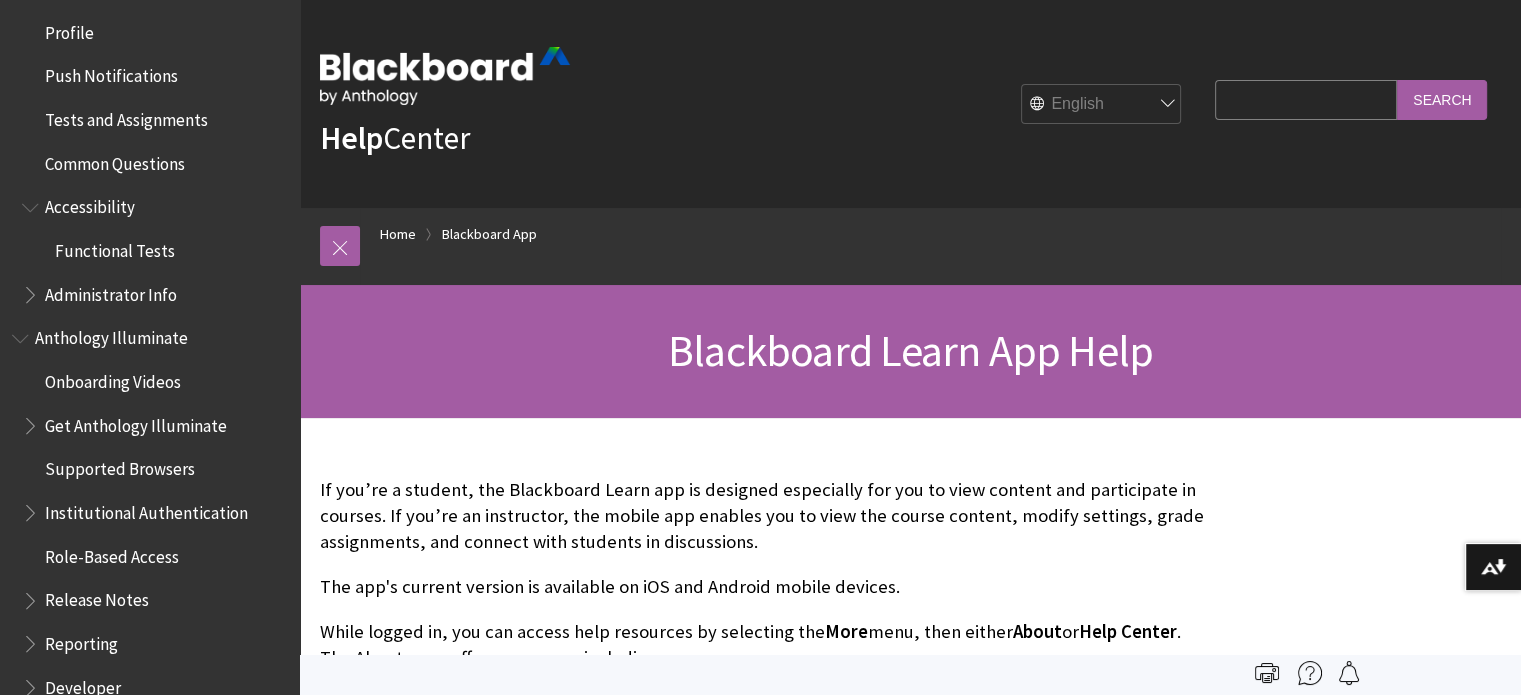click at bounding box center (32, 290) 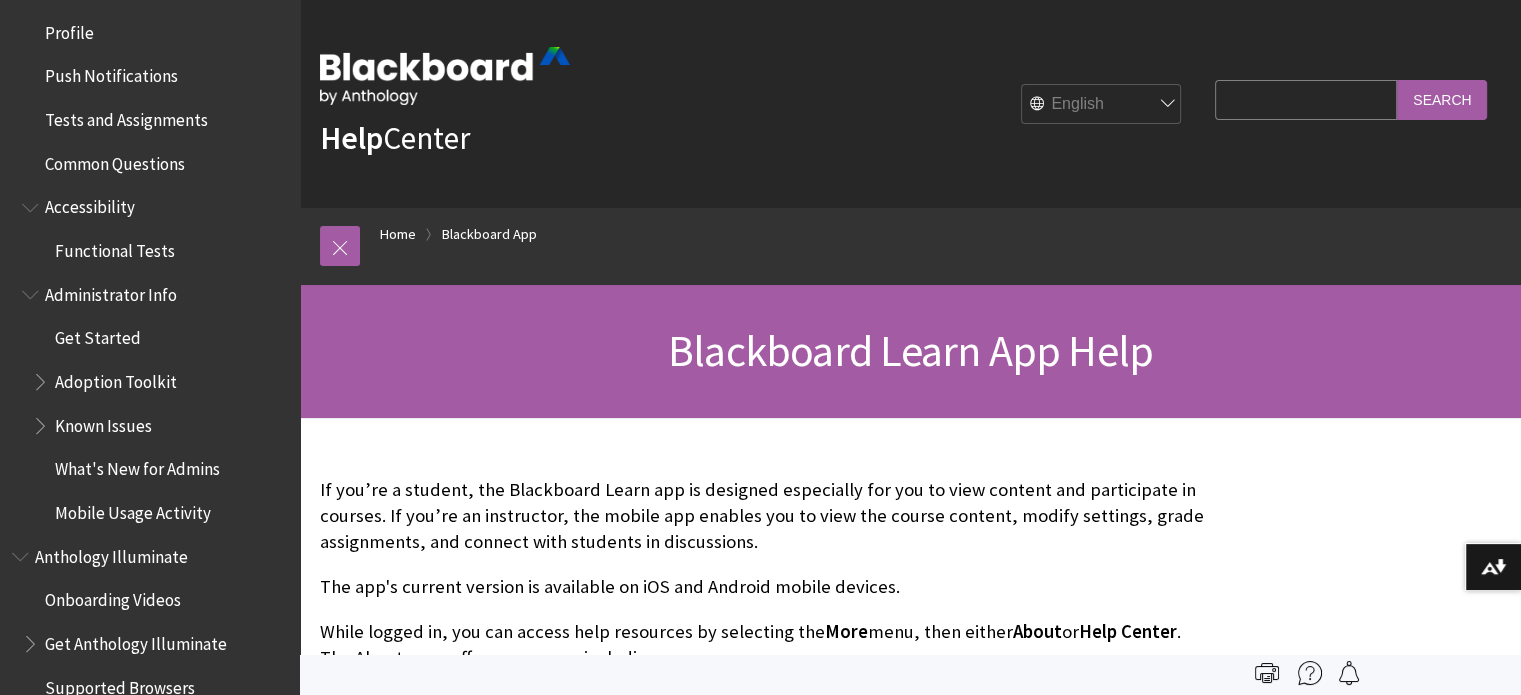click at bounding box center [42, 377] 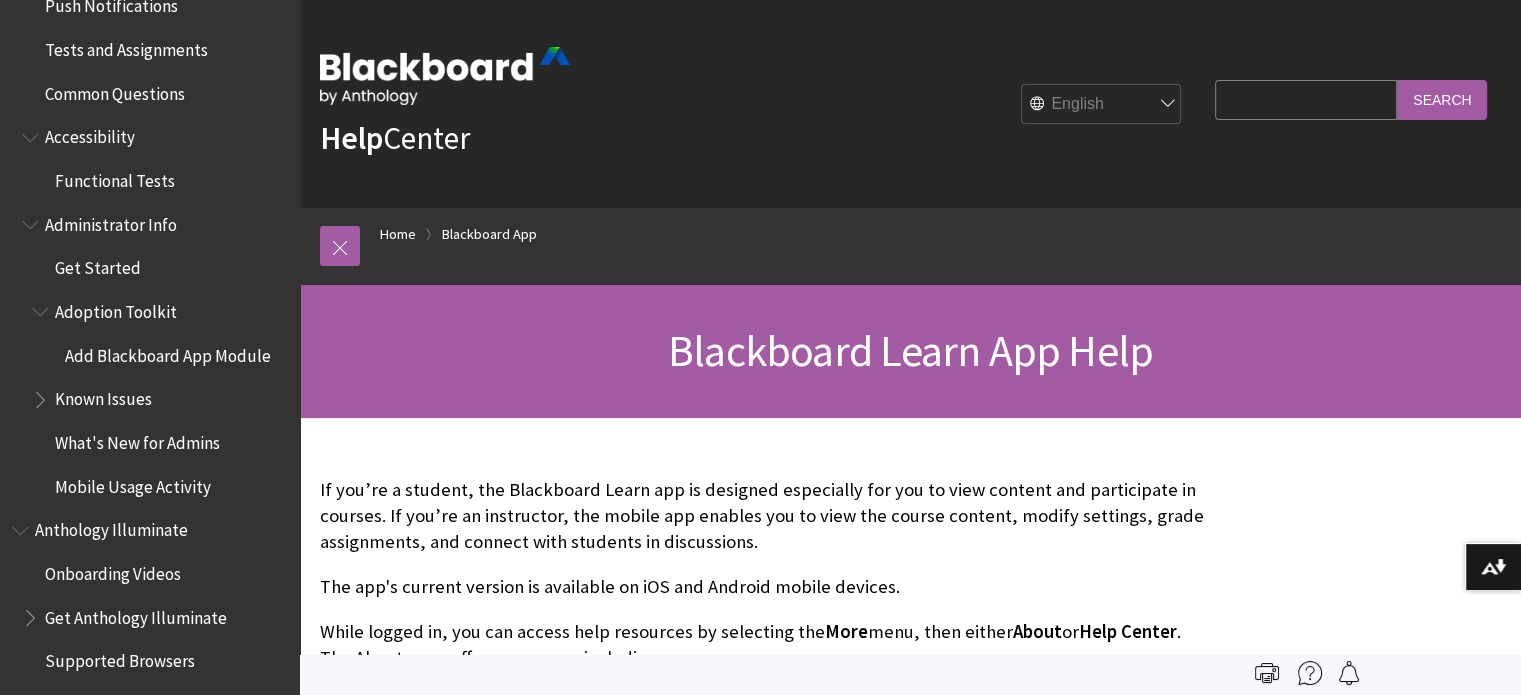 scroll, scrollTop: 1110, scrollLeft: 0, axis: vertical 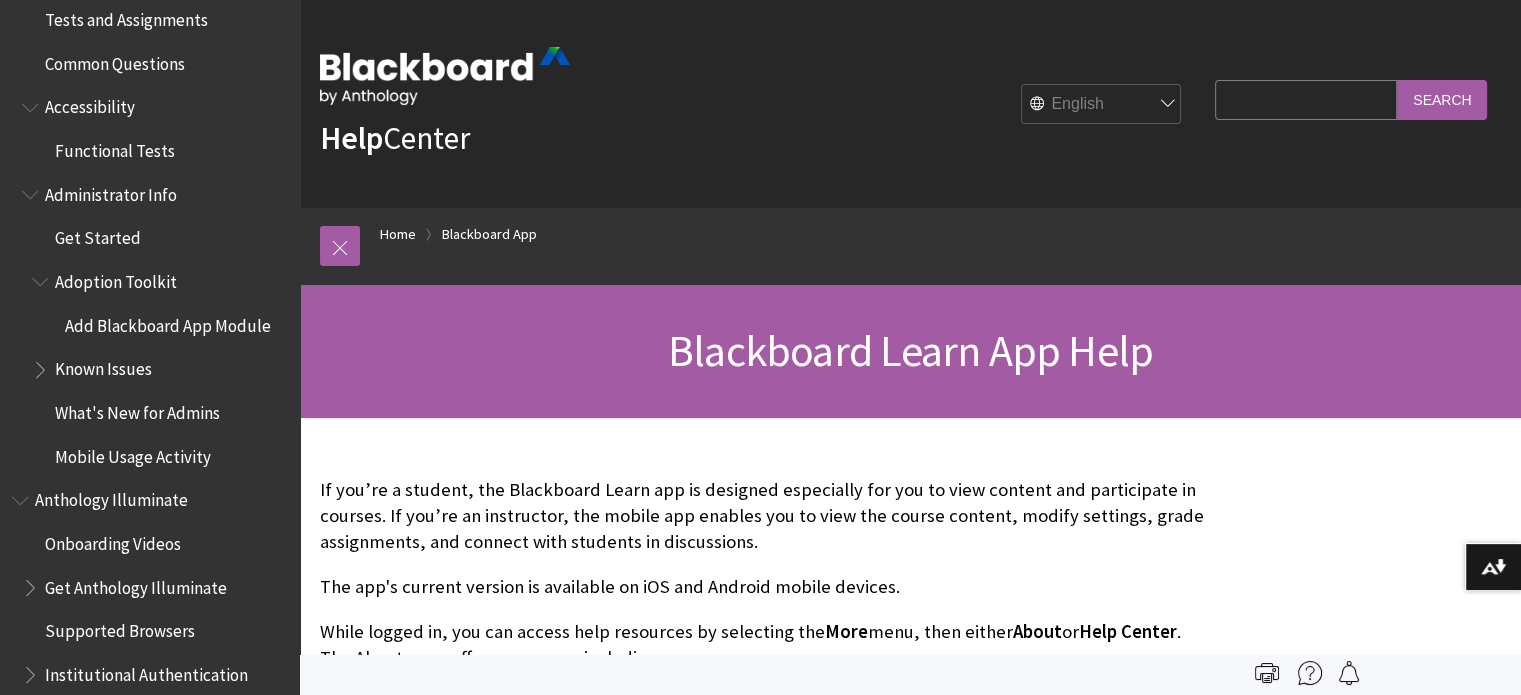 click at bounding box center (42, 365) 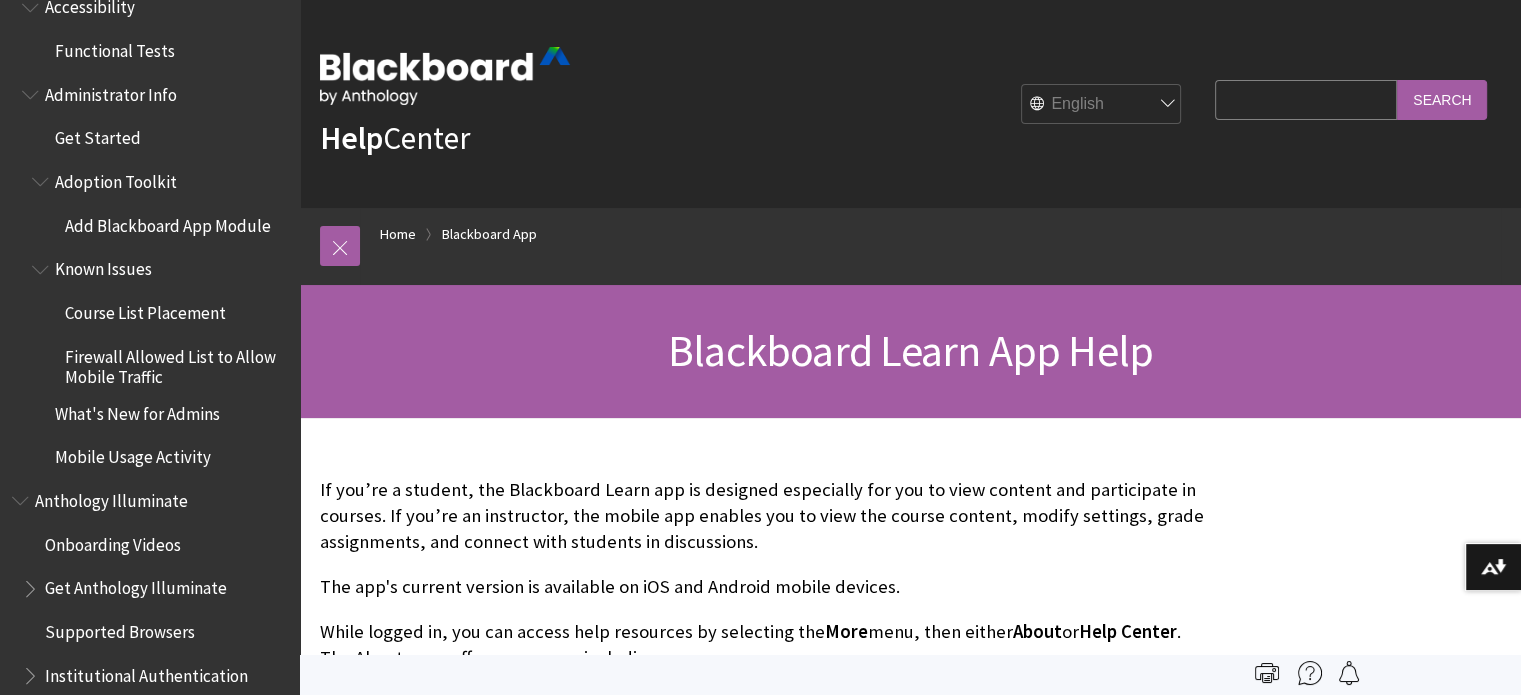 scroll, scrollTop: 1310, scrollLeft: 0, axis: vertical 